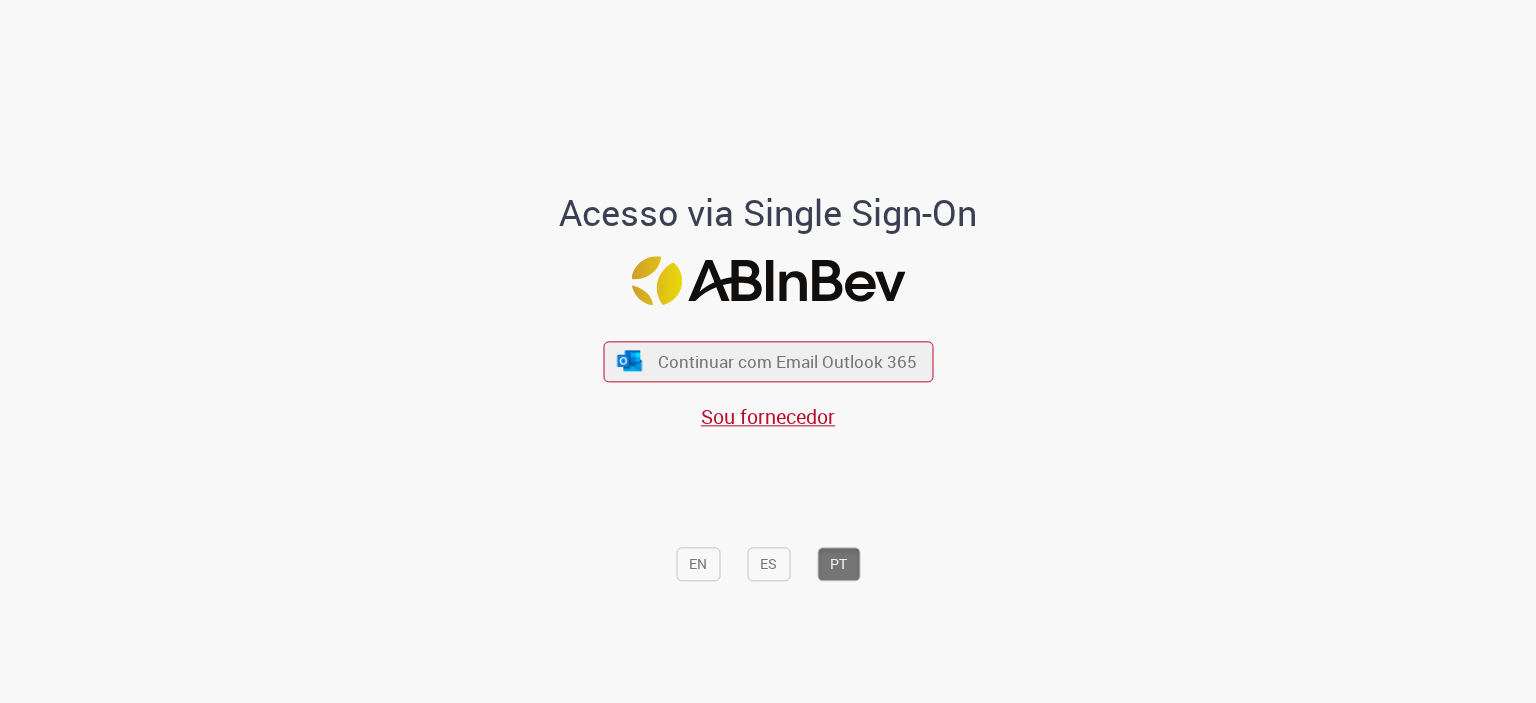scroll, scrollTop: 0, scrollLeft: 0, axis: both 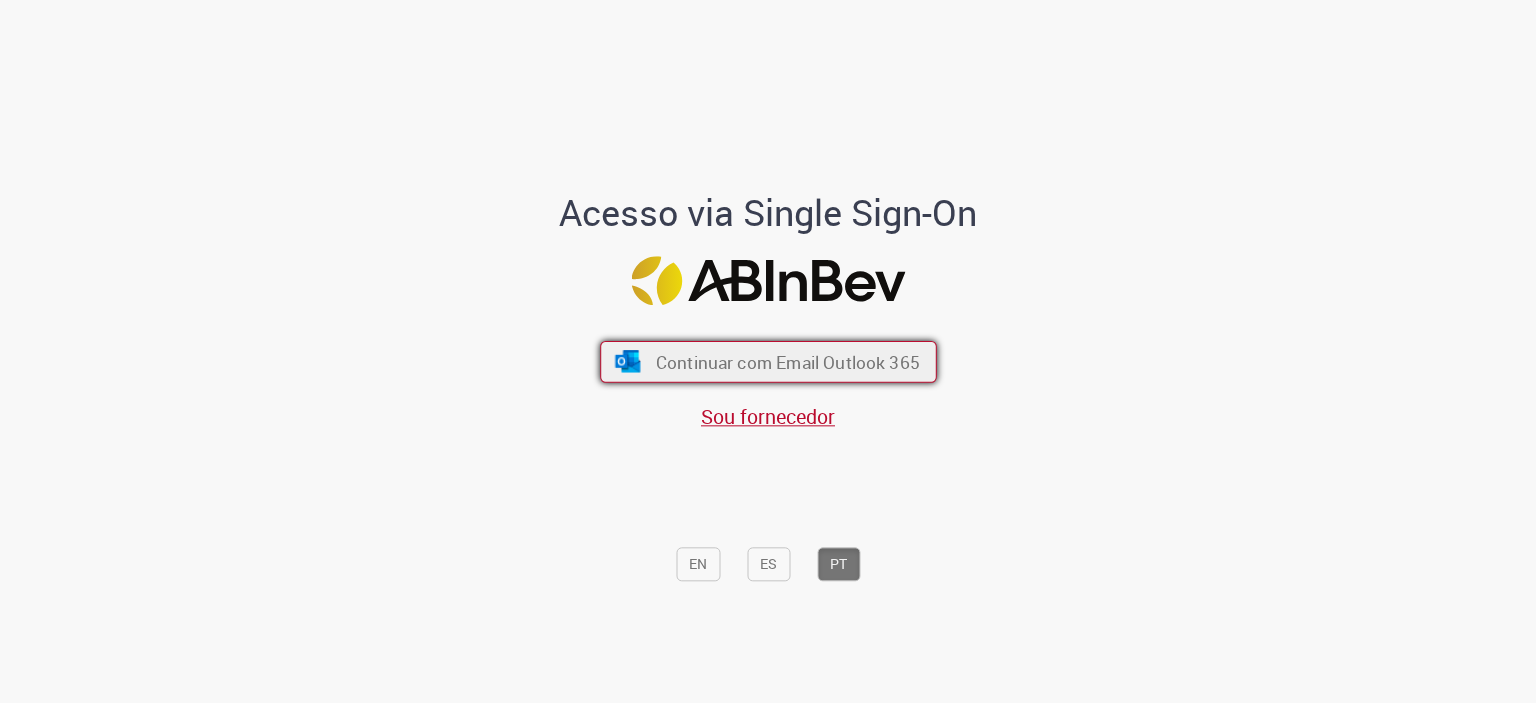 click on "Continuar com Email Outlook 365" at bounding box center (787, 361) 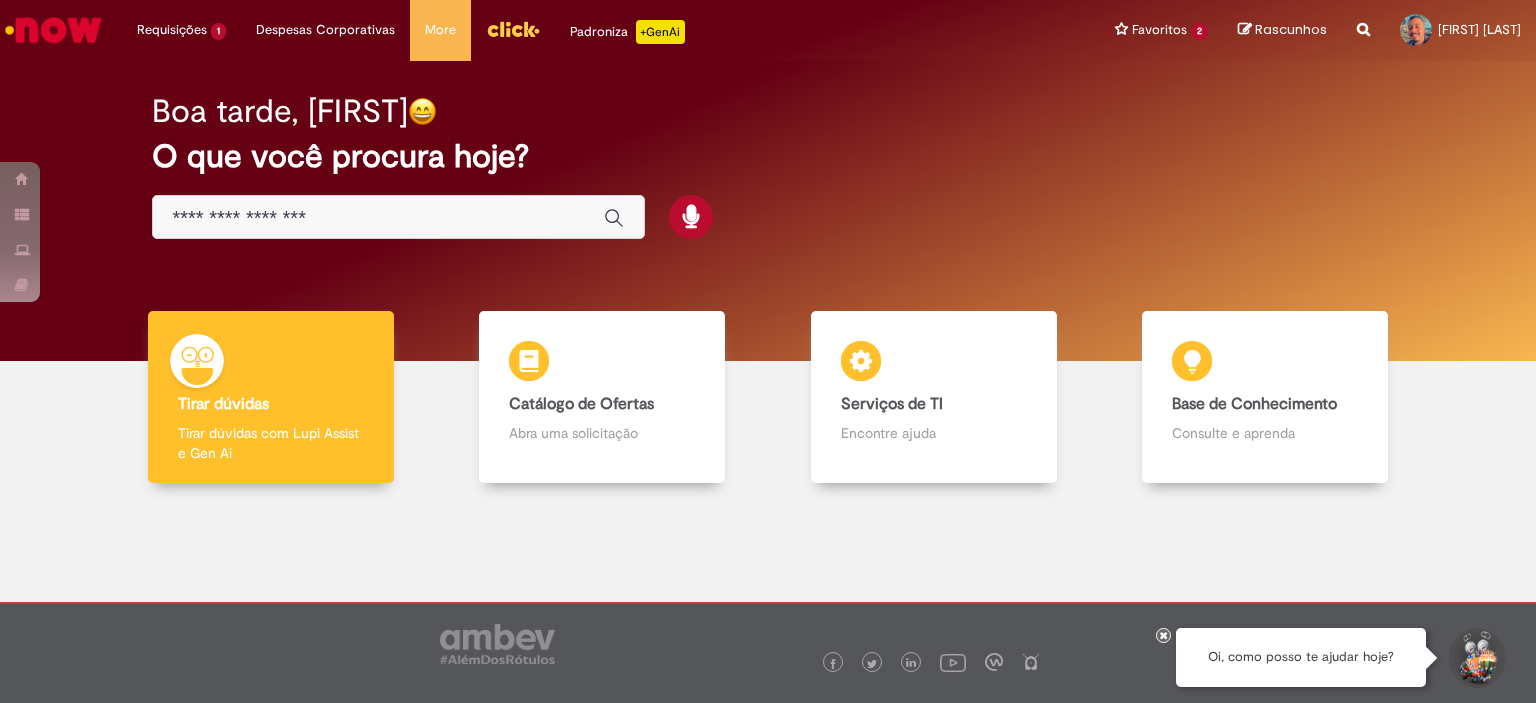 scroll, scrollTop: 0, scrollLeft: 0, axis: both 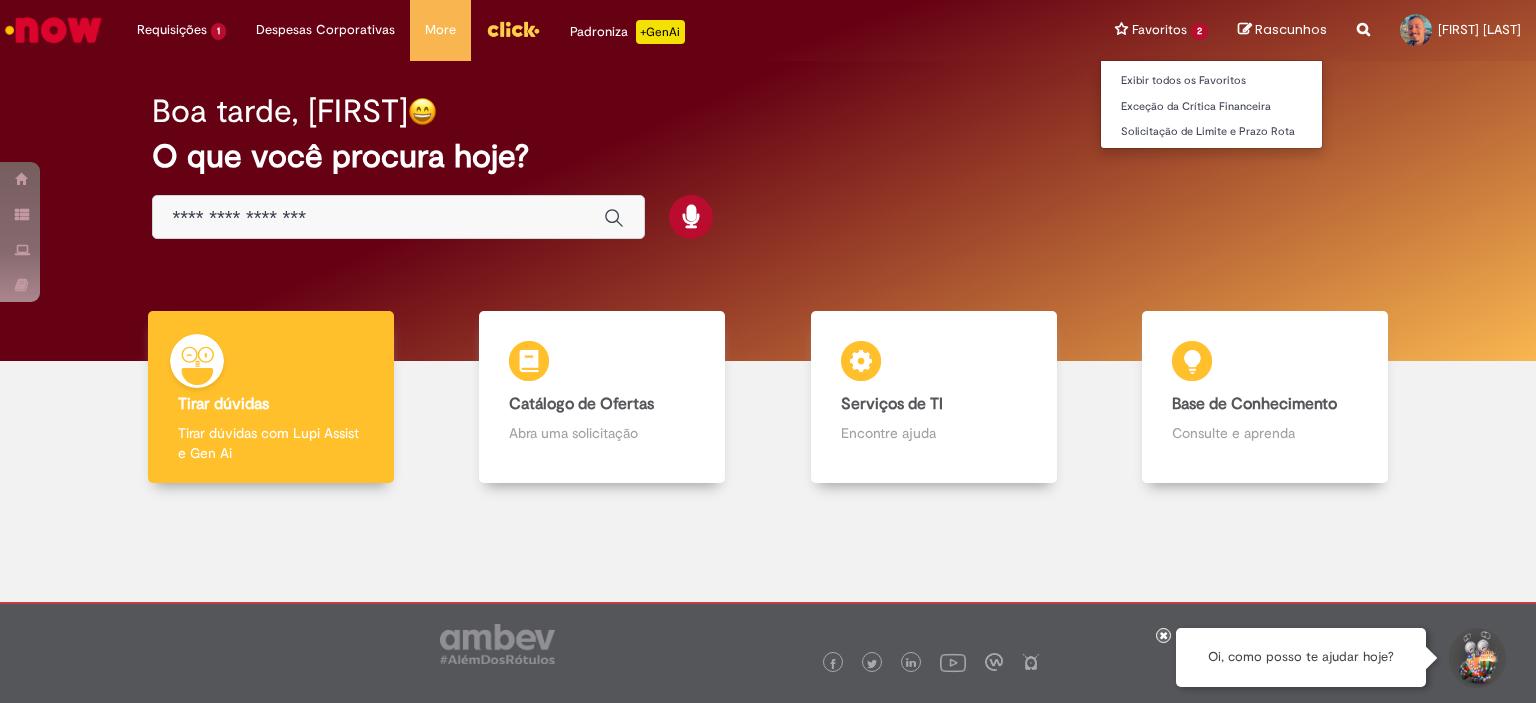 click on "Favoritos   2
Exibir todos os Favoritos
Exceção da Crítica Financeira
Solicitação de Limite e Prazo Rota" at bounding box center [1161, 30] 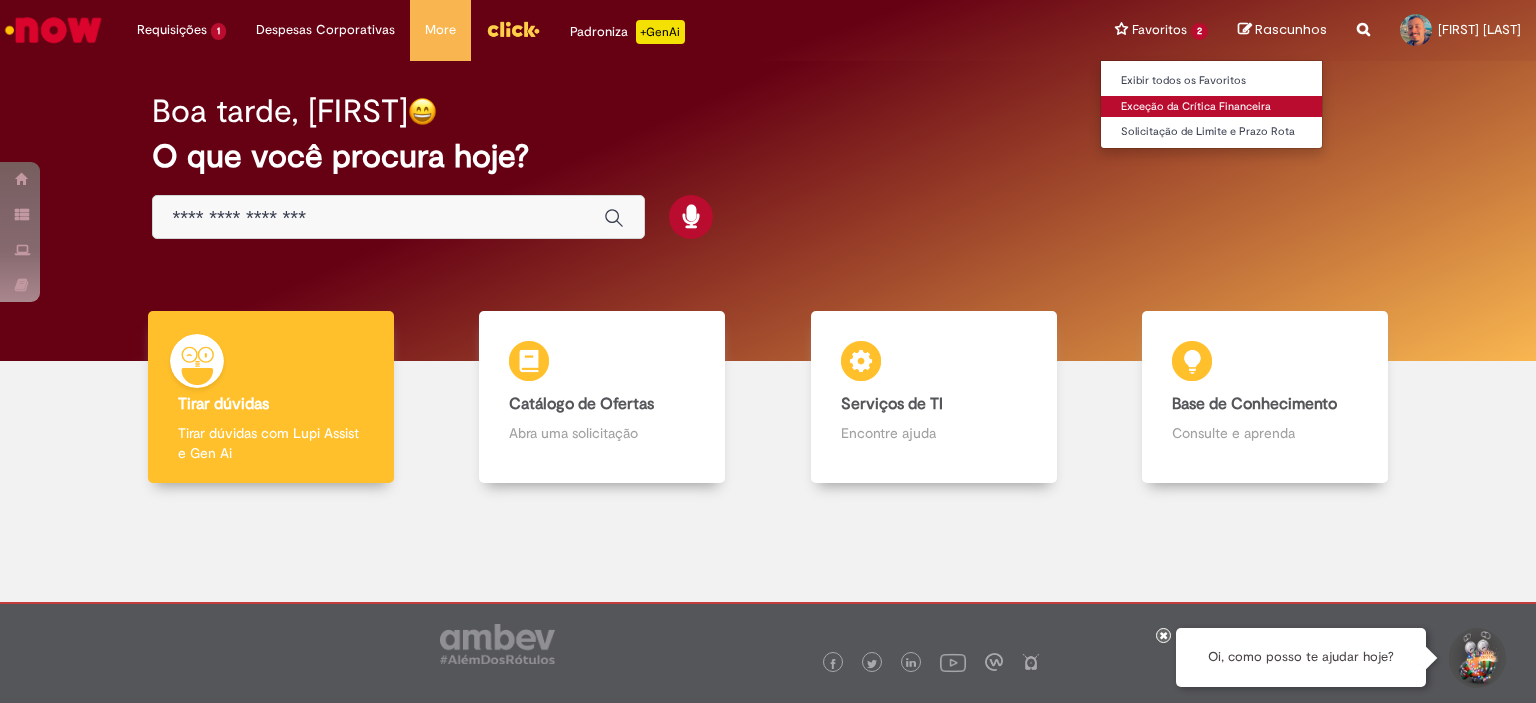 click on "Exceção da Crítica Financeira" at bounding box center (1211, 107) 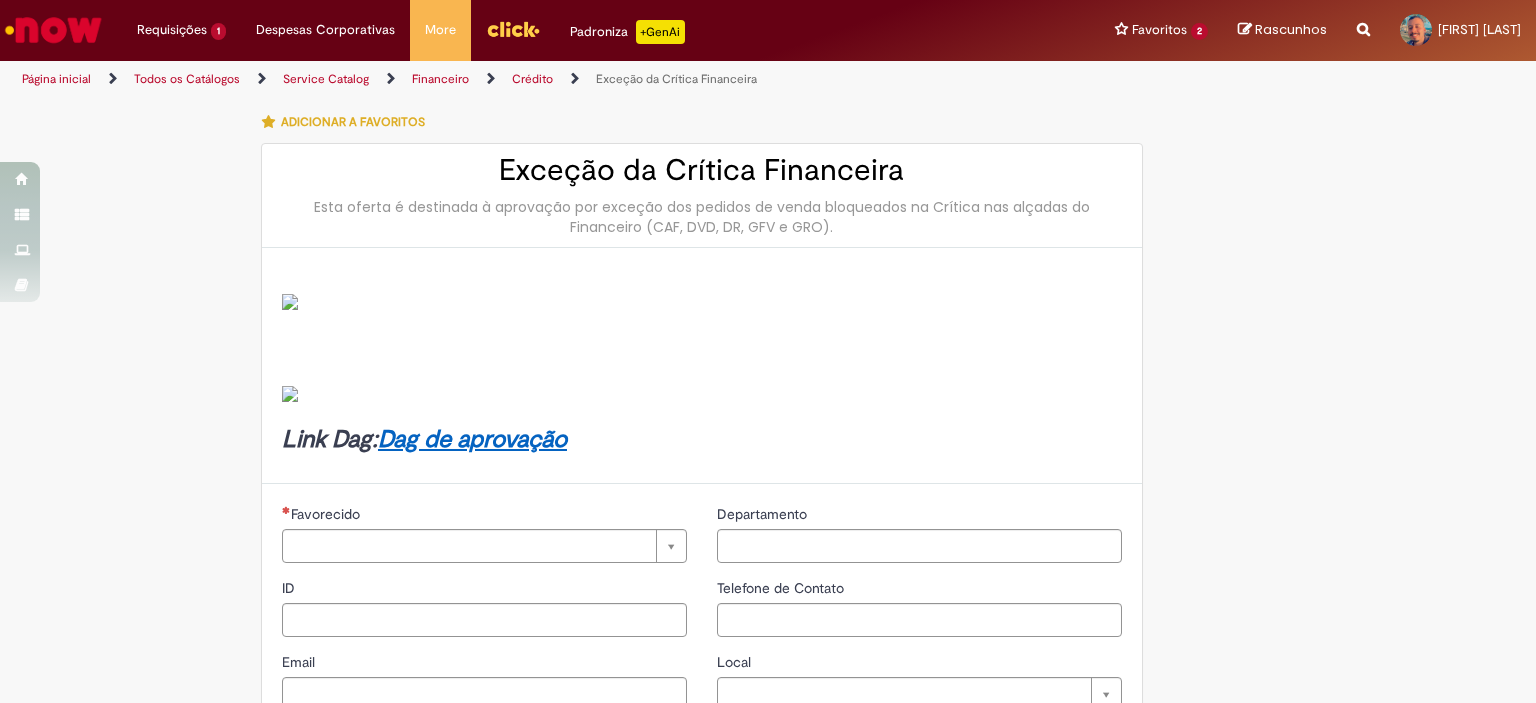 type on "********" 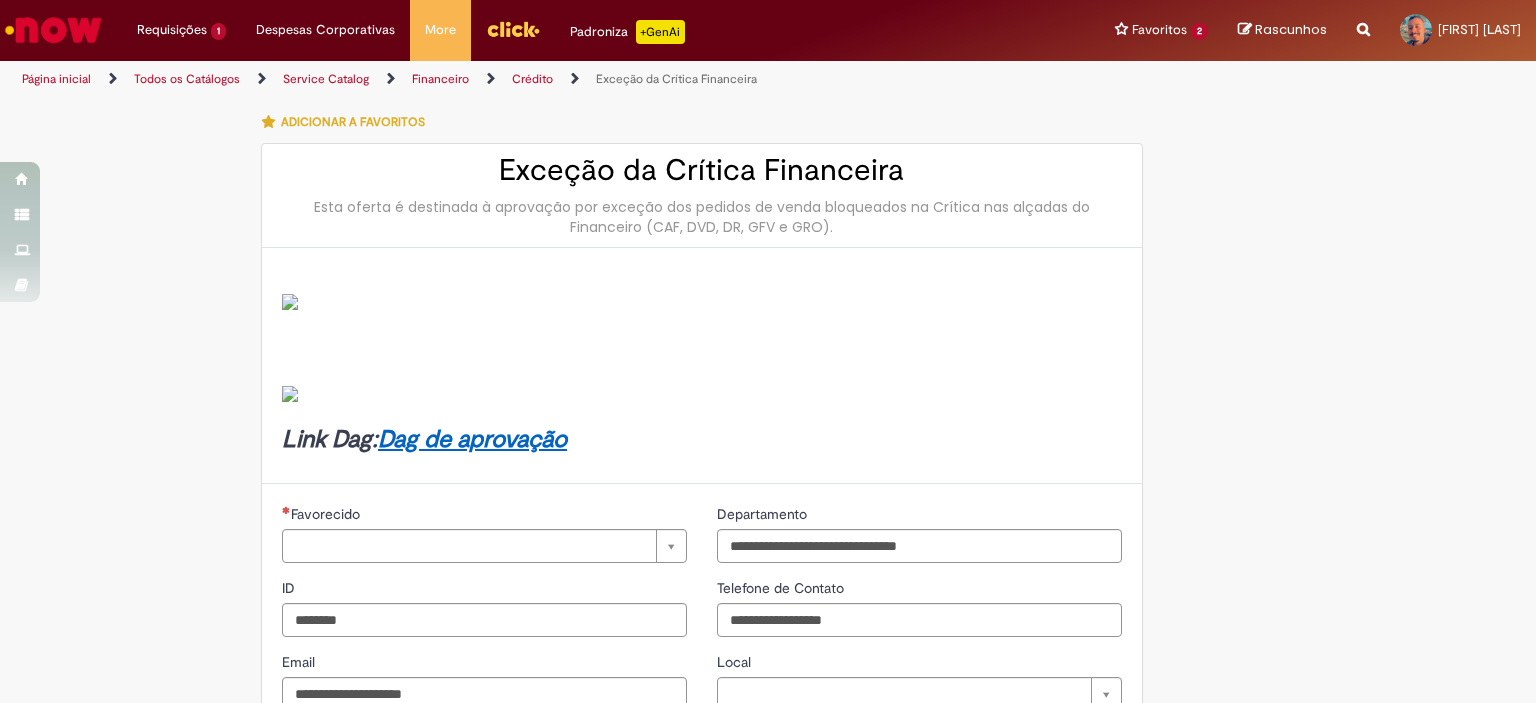 type on "**********" 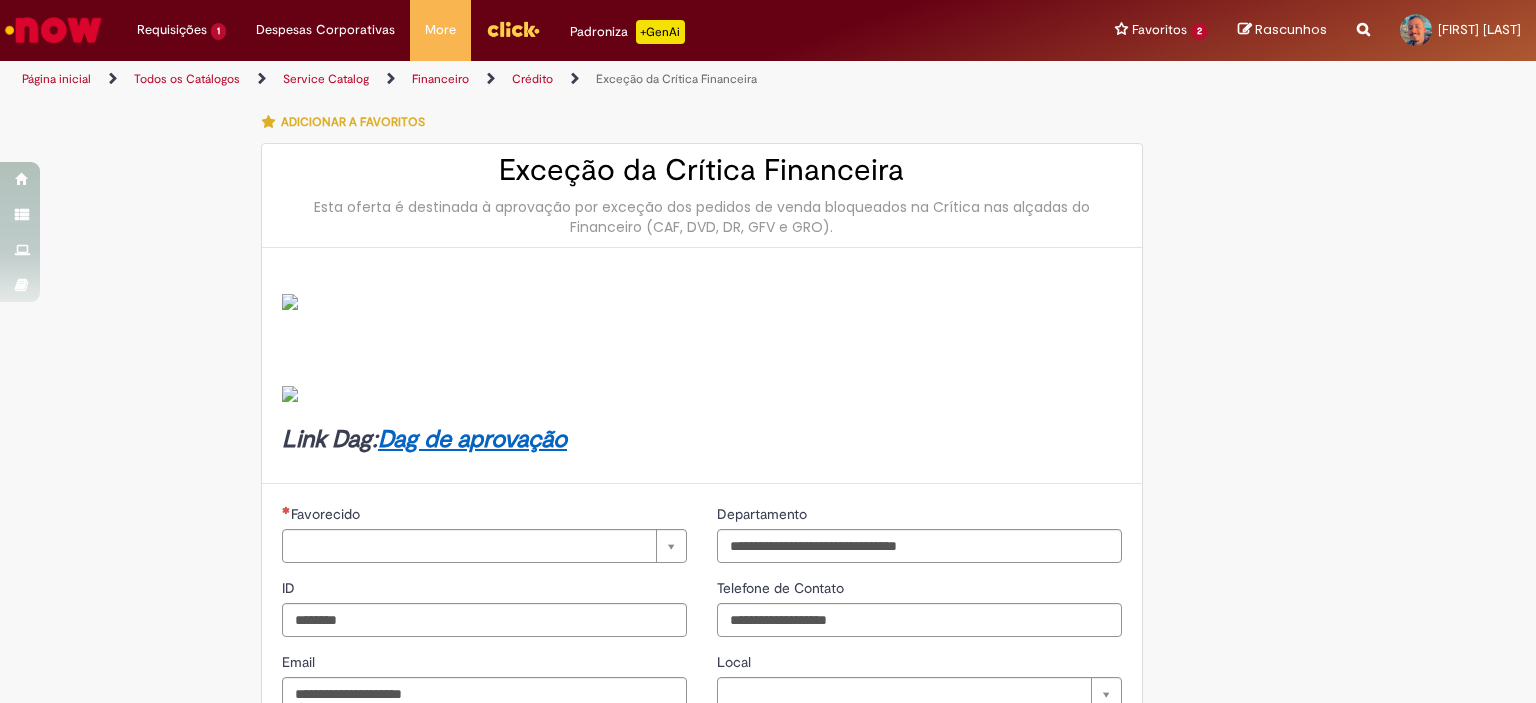 type on "**********" 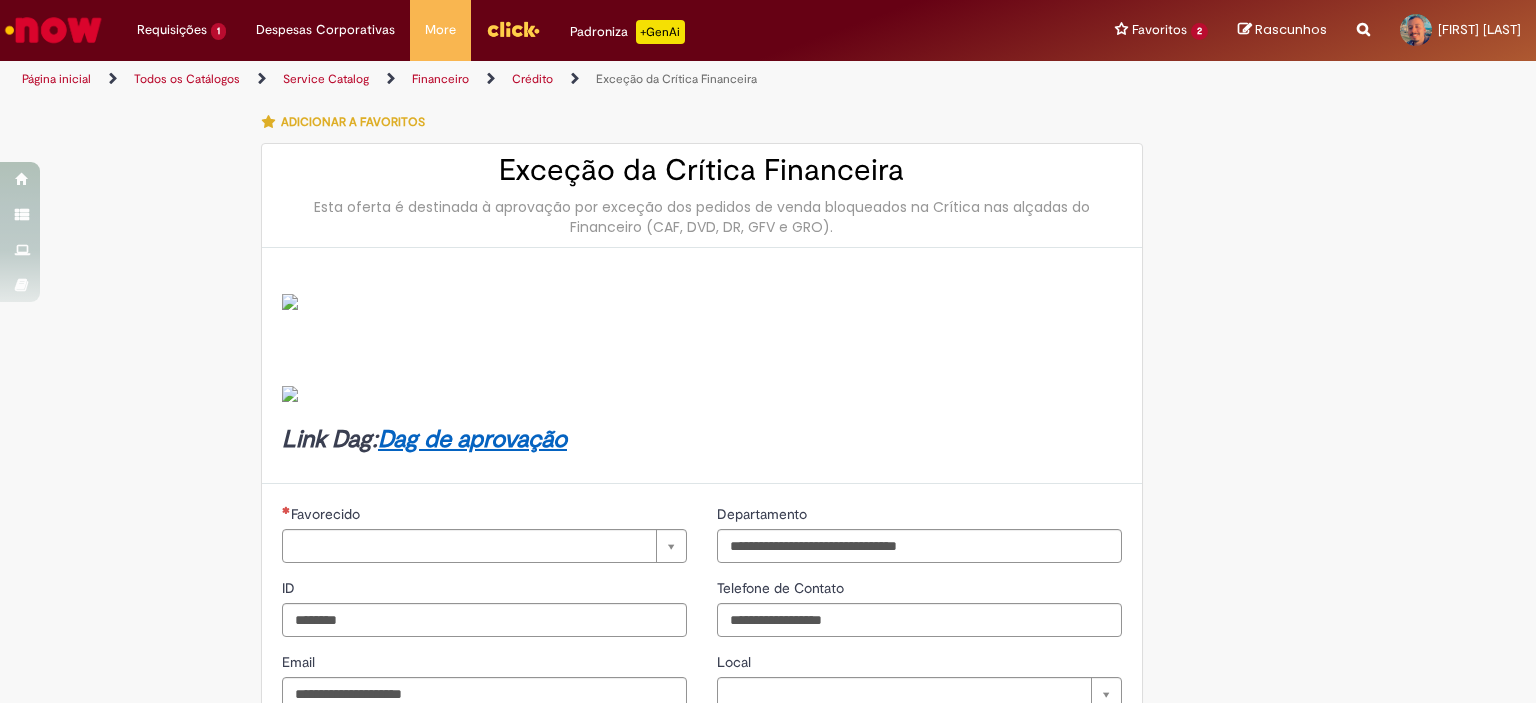 type on "**********" 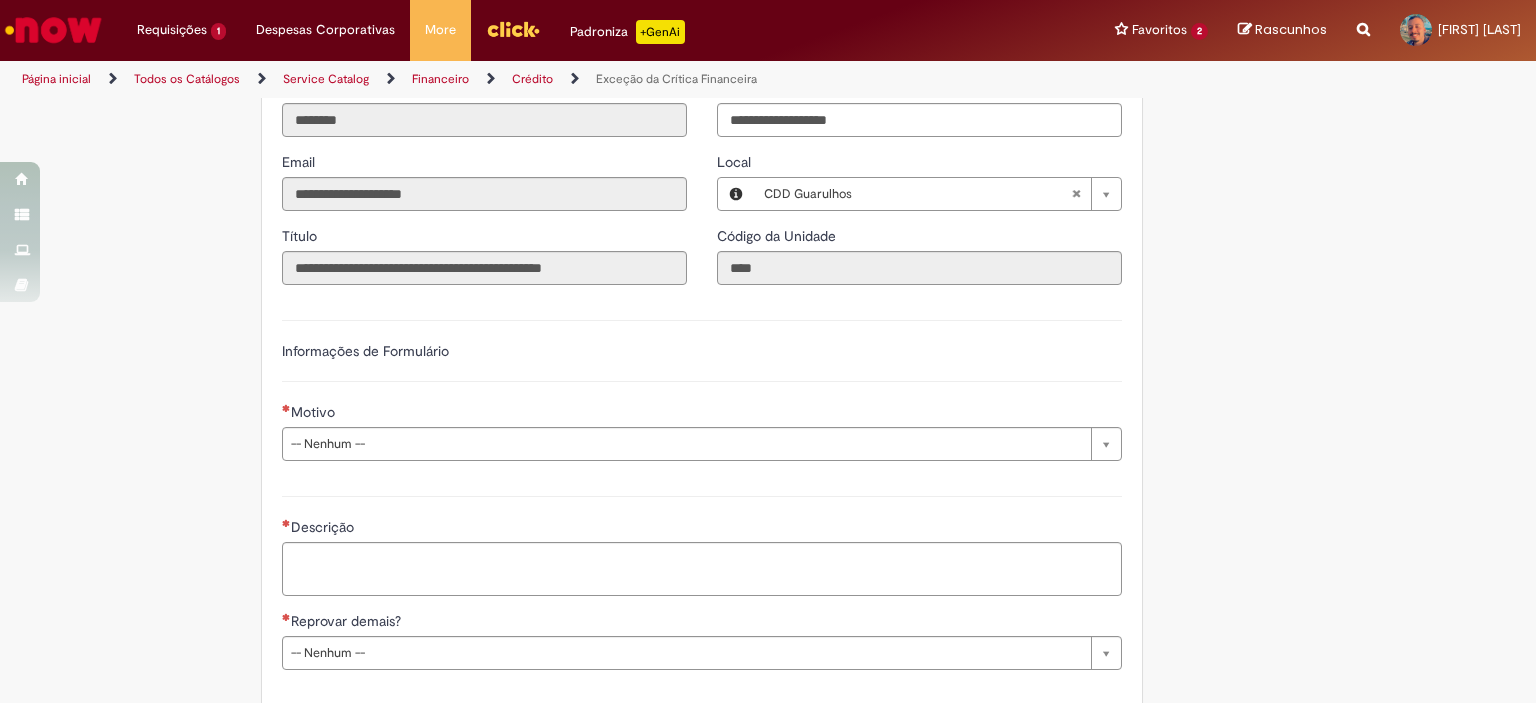 scroll, scrollTop: 700, scrollLeft: 0, axis: vertical 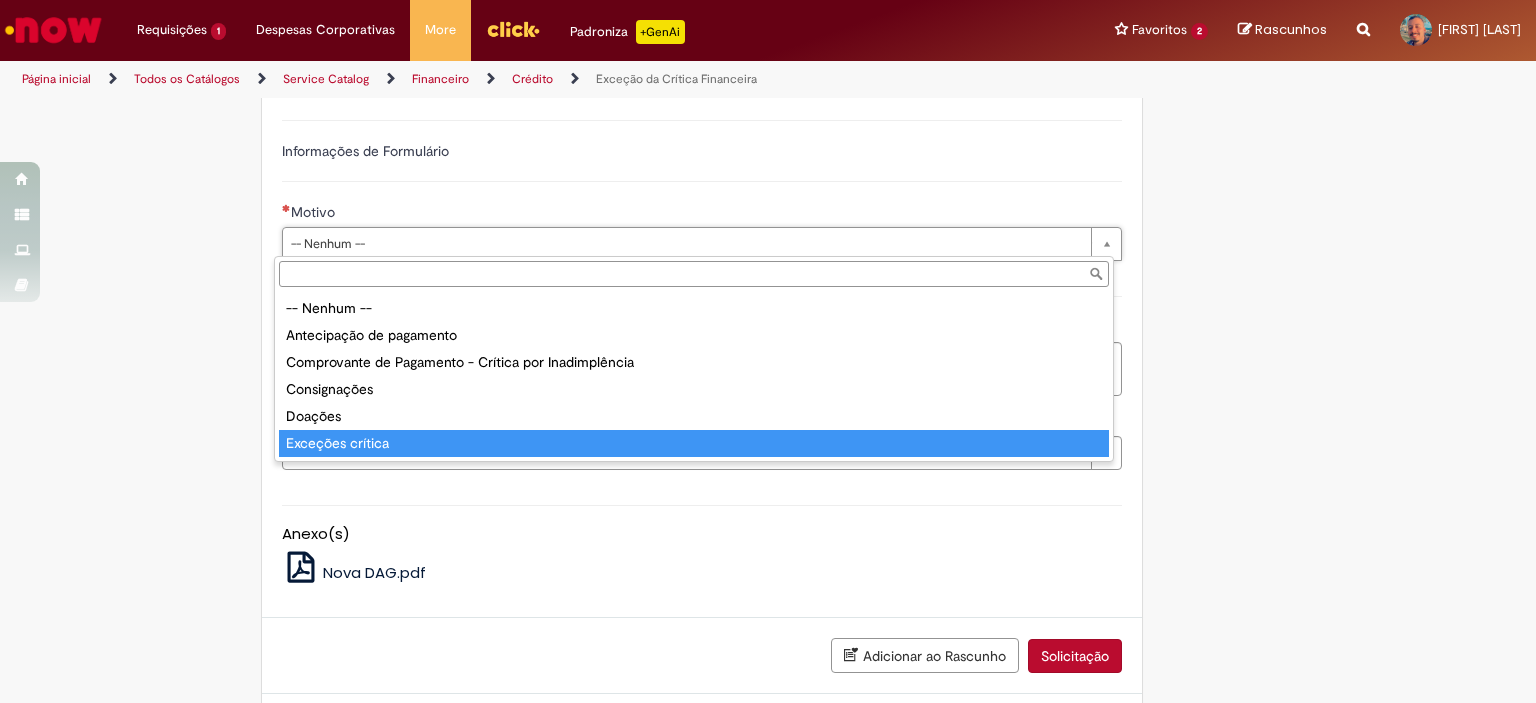 type on "**********" 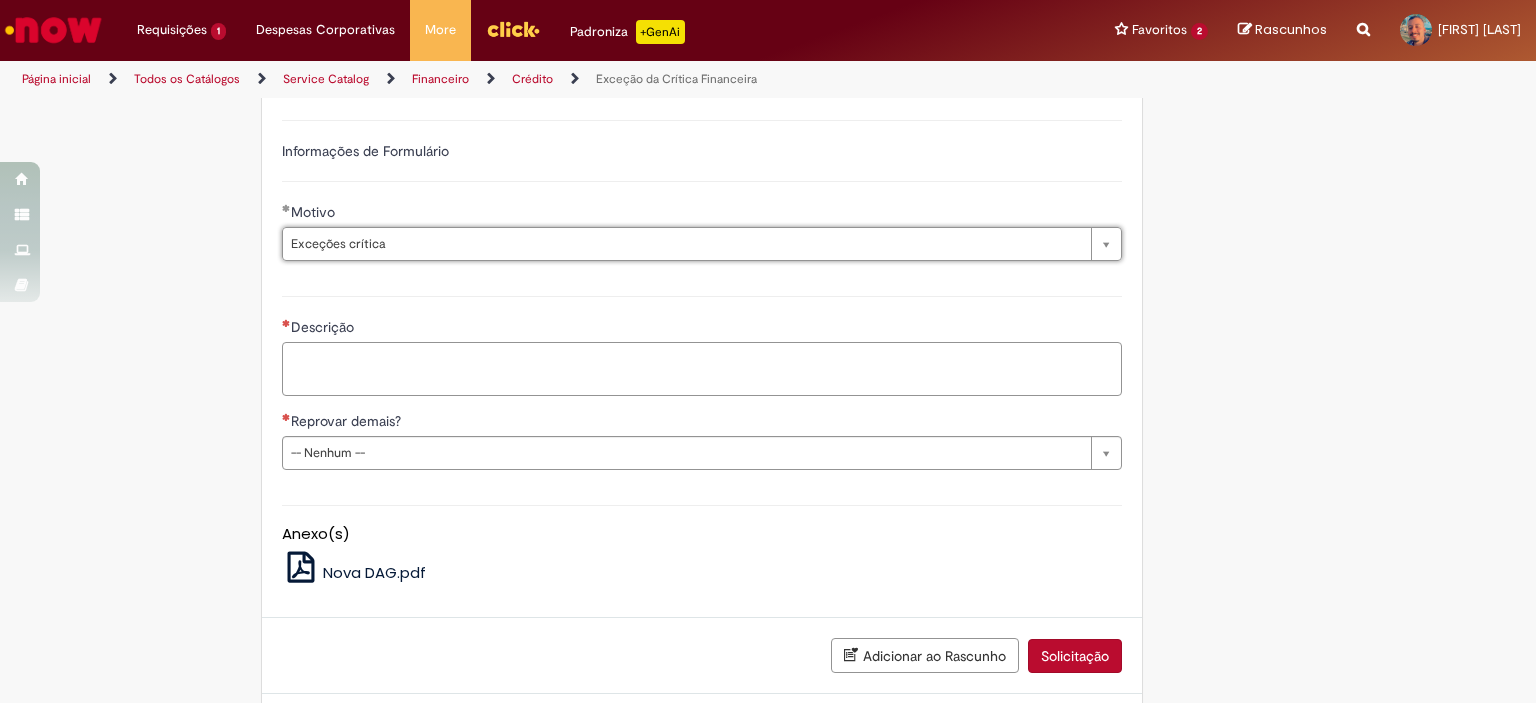 click on "Descrição" at bounding box center [702, 369] 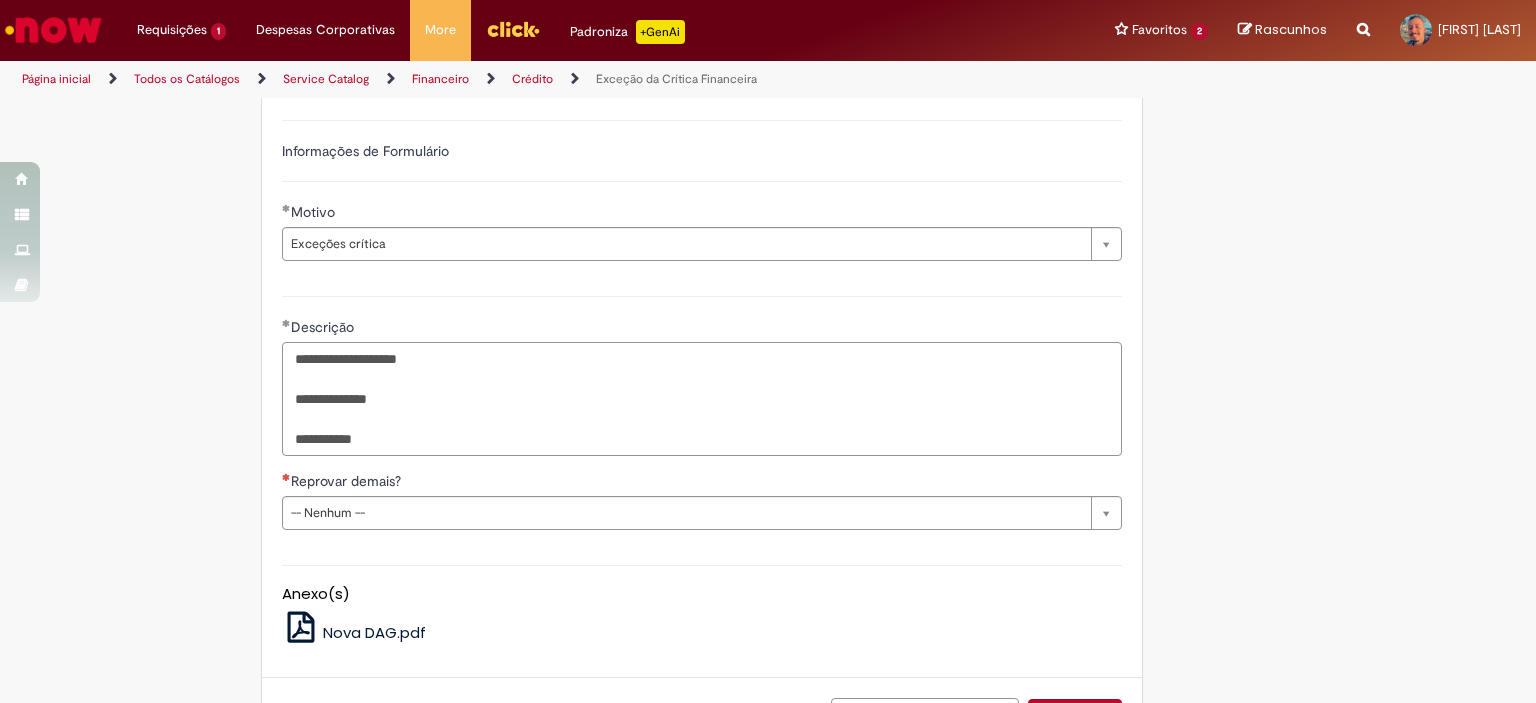 click on "**********" at bounding box center [702, 399] 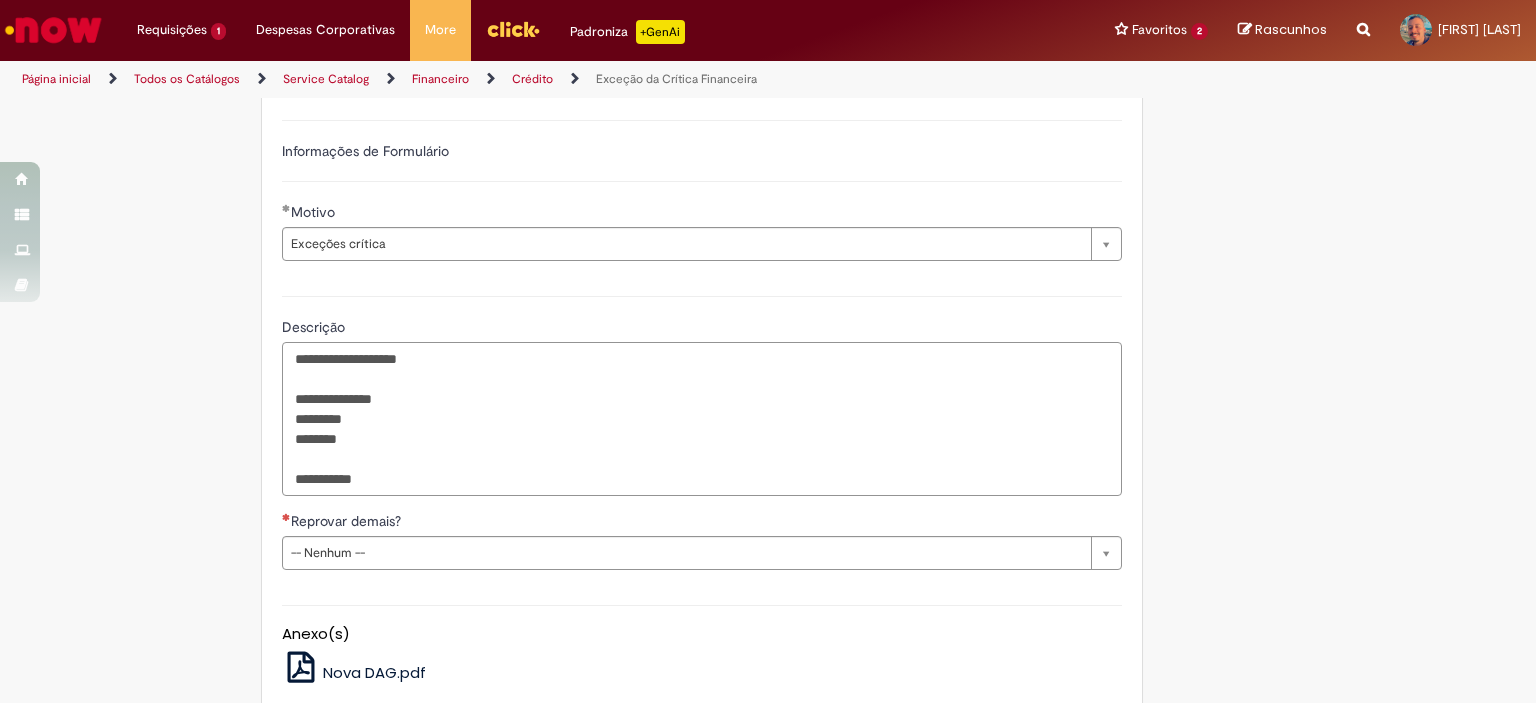 click on "**********" at bounding box center (702, 419) 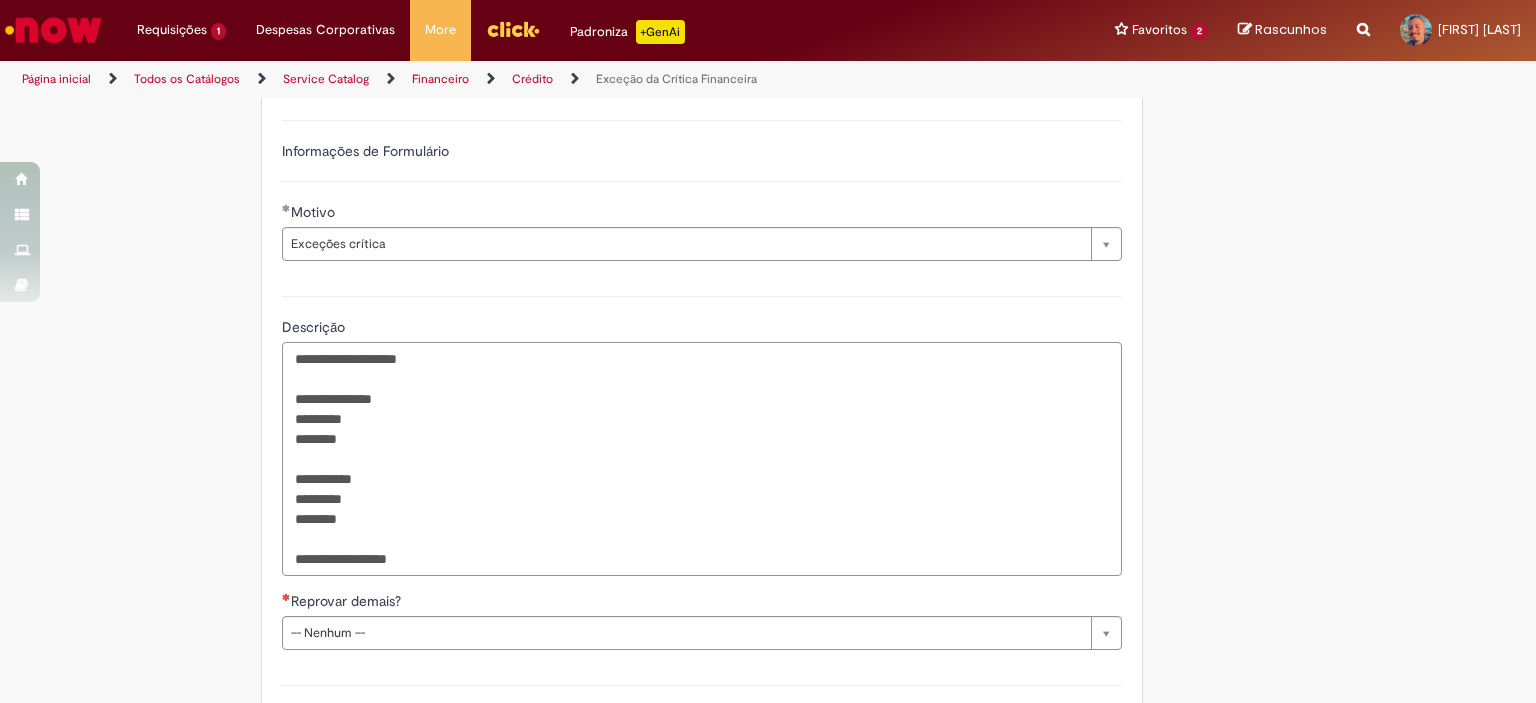 scroll, scrollTop: 976, scrollLeft: 0, axis: vertical 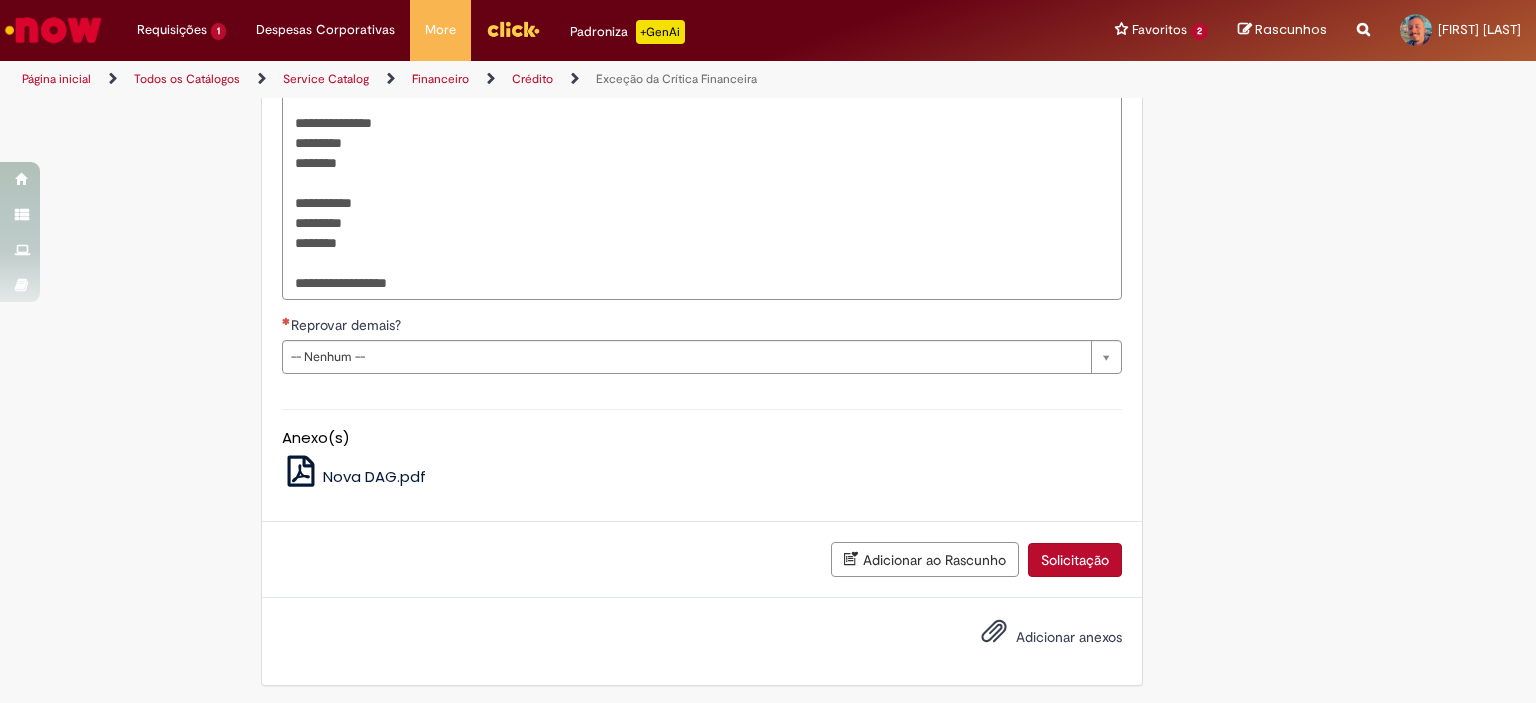 type on "**********" 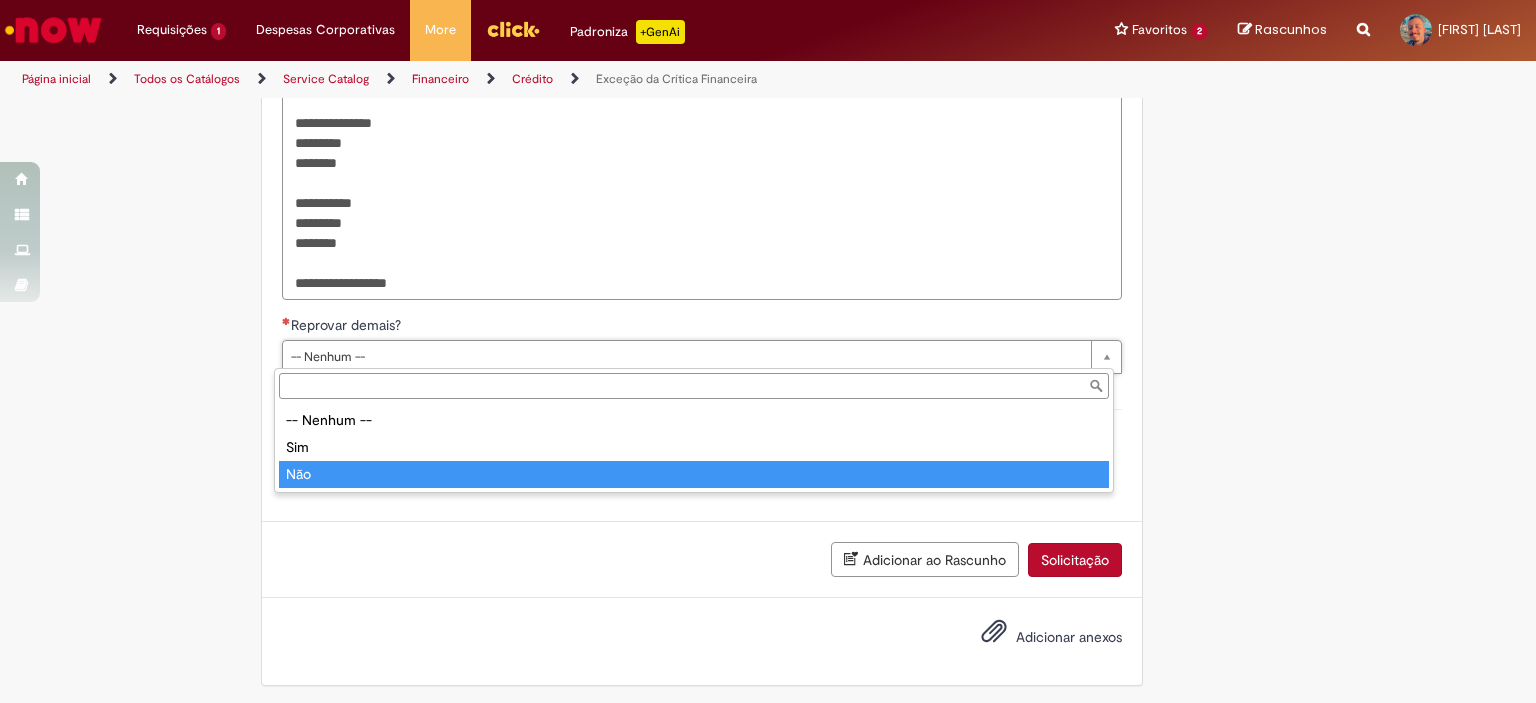 type on "***" 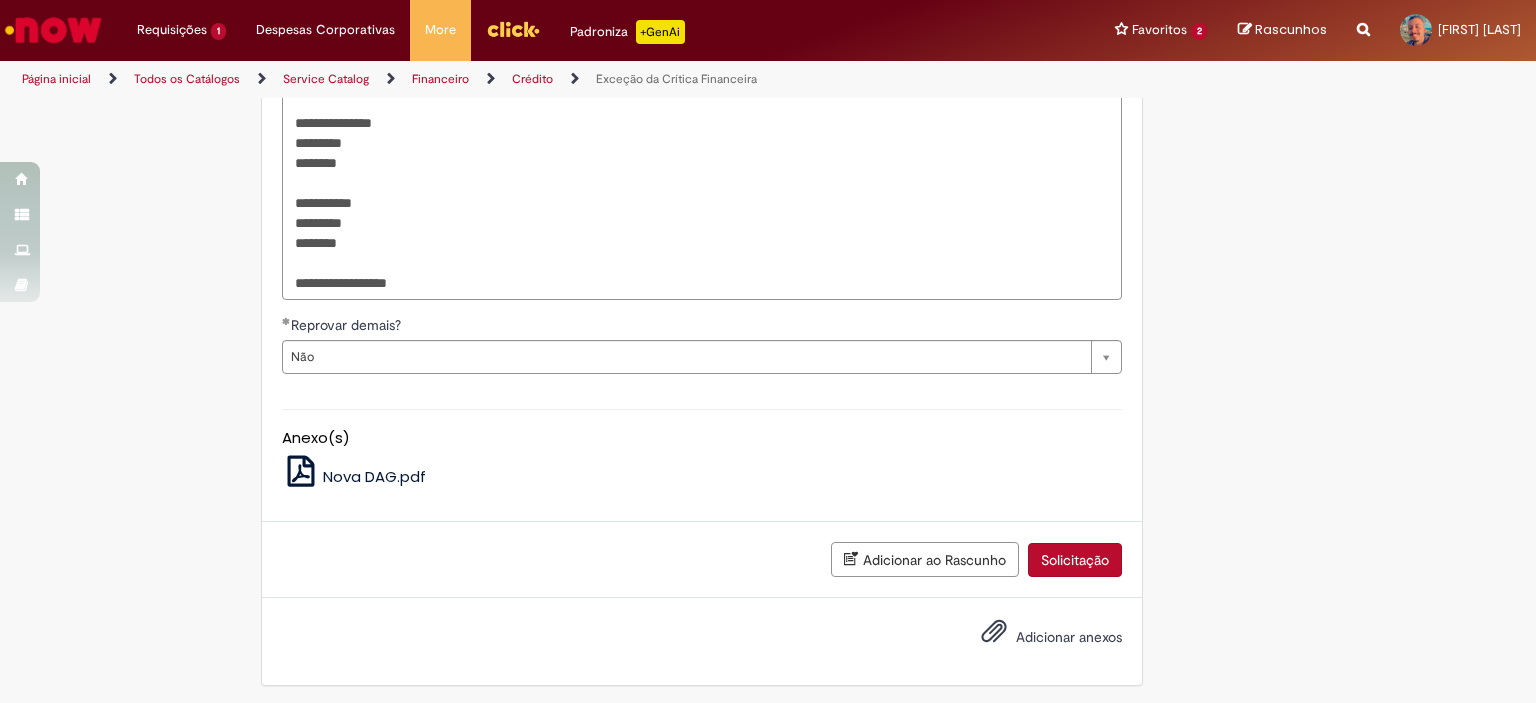 click on "Anexo(s)
Nova DAG.pdf" at bounding box center [702, 445] 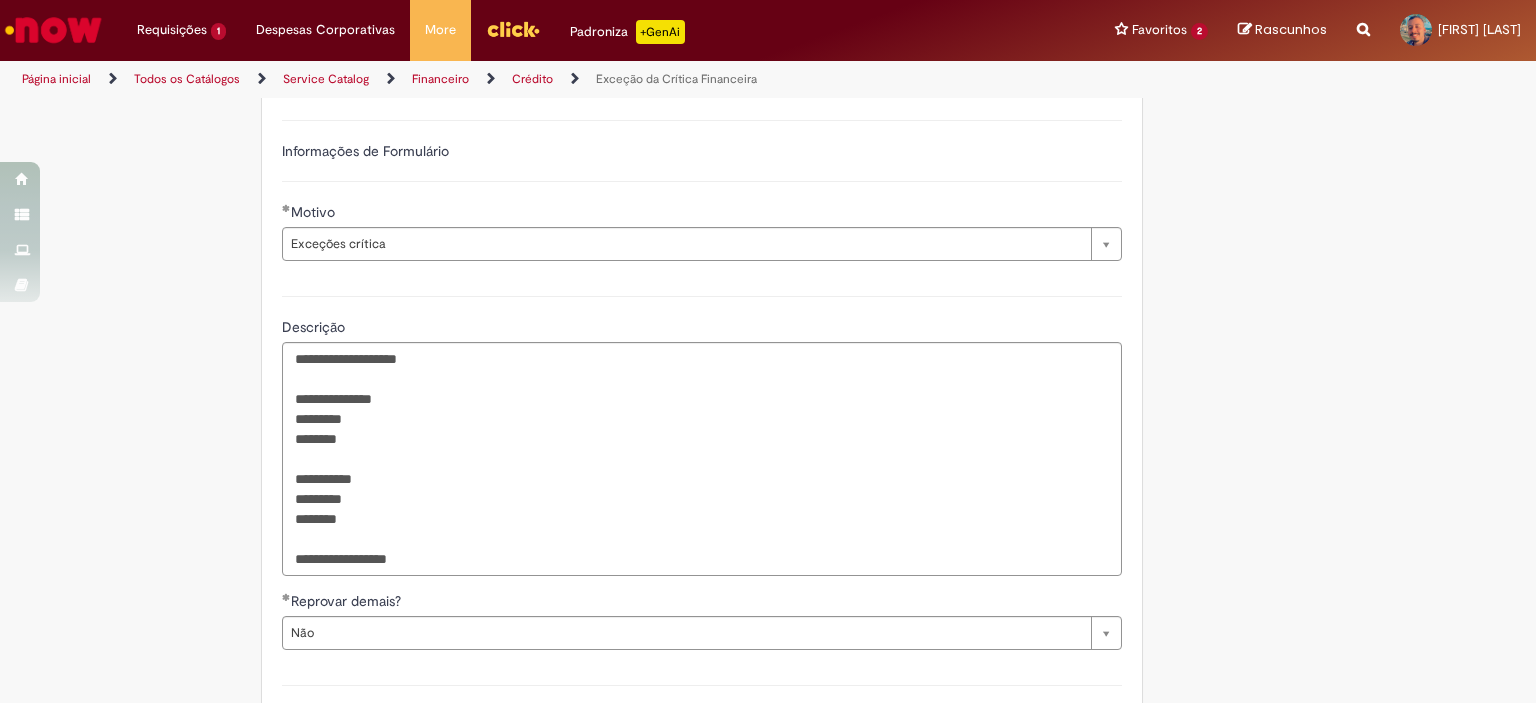 scroll, scrollTop: 900, scrollLeft: 0, axis: vertical 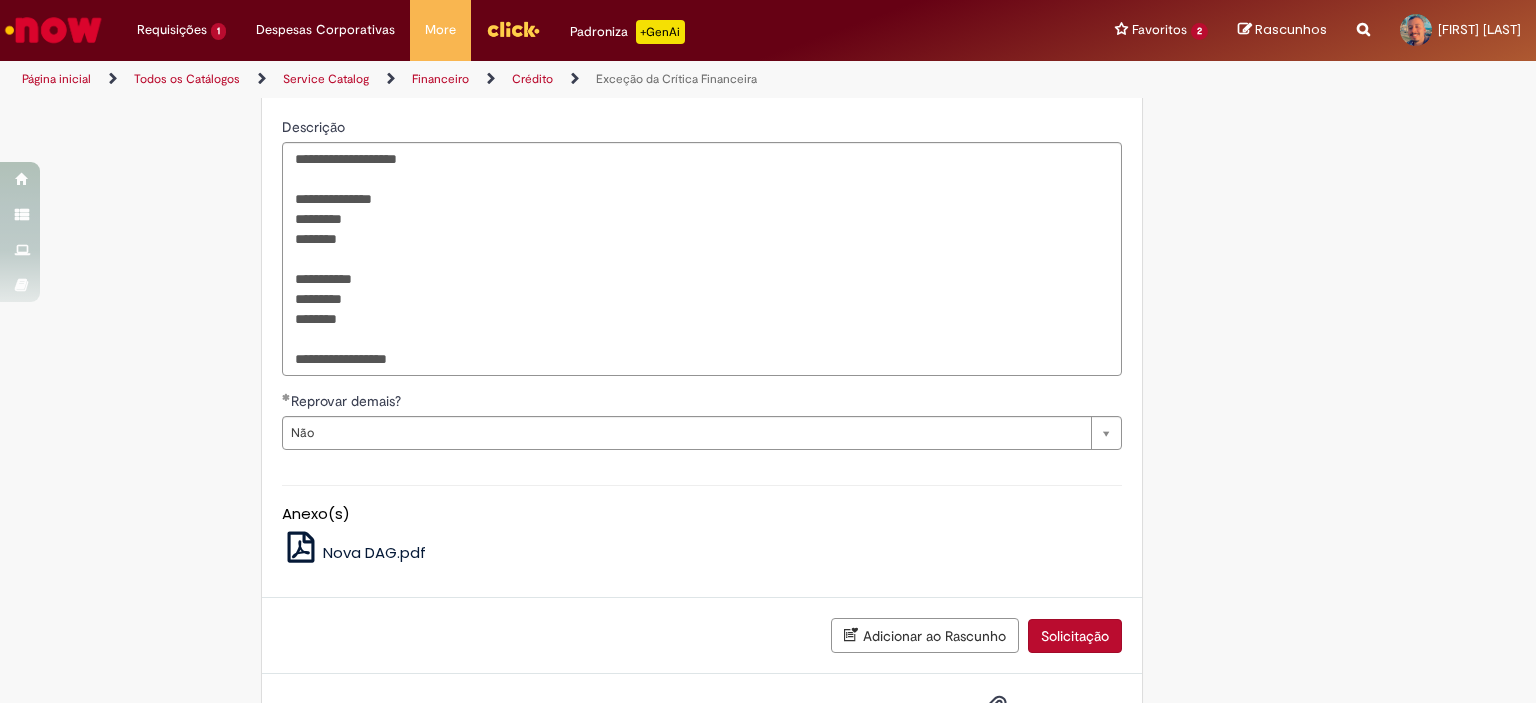 drag, startPoint x: 273, startPoint y: 143, endPoint x: 357, endPoint y: 173, distance: 89.19641 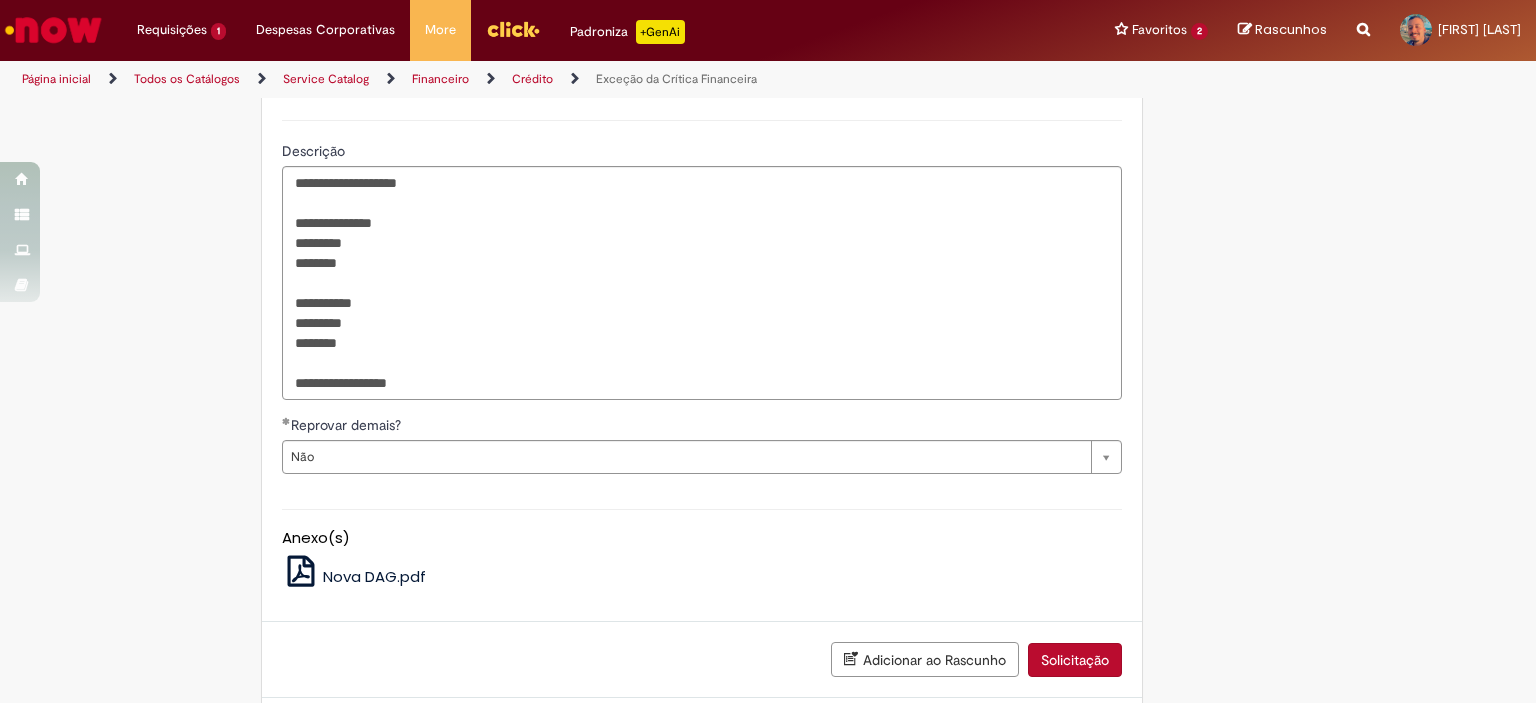 scroll, scrollTop: 976, scrollLeft: 0, axis: vertical 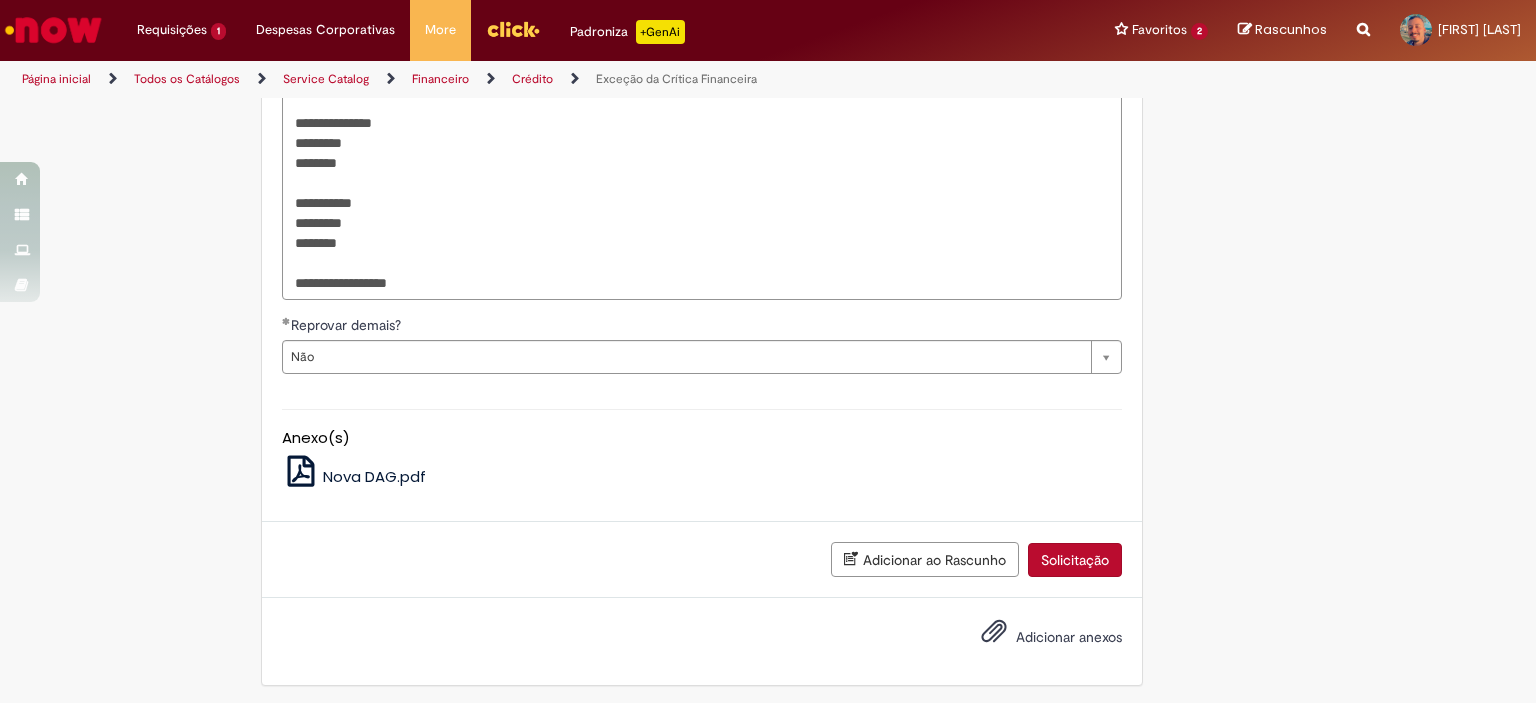 click on "Solicitação" at bounding box center [1075, 560] 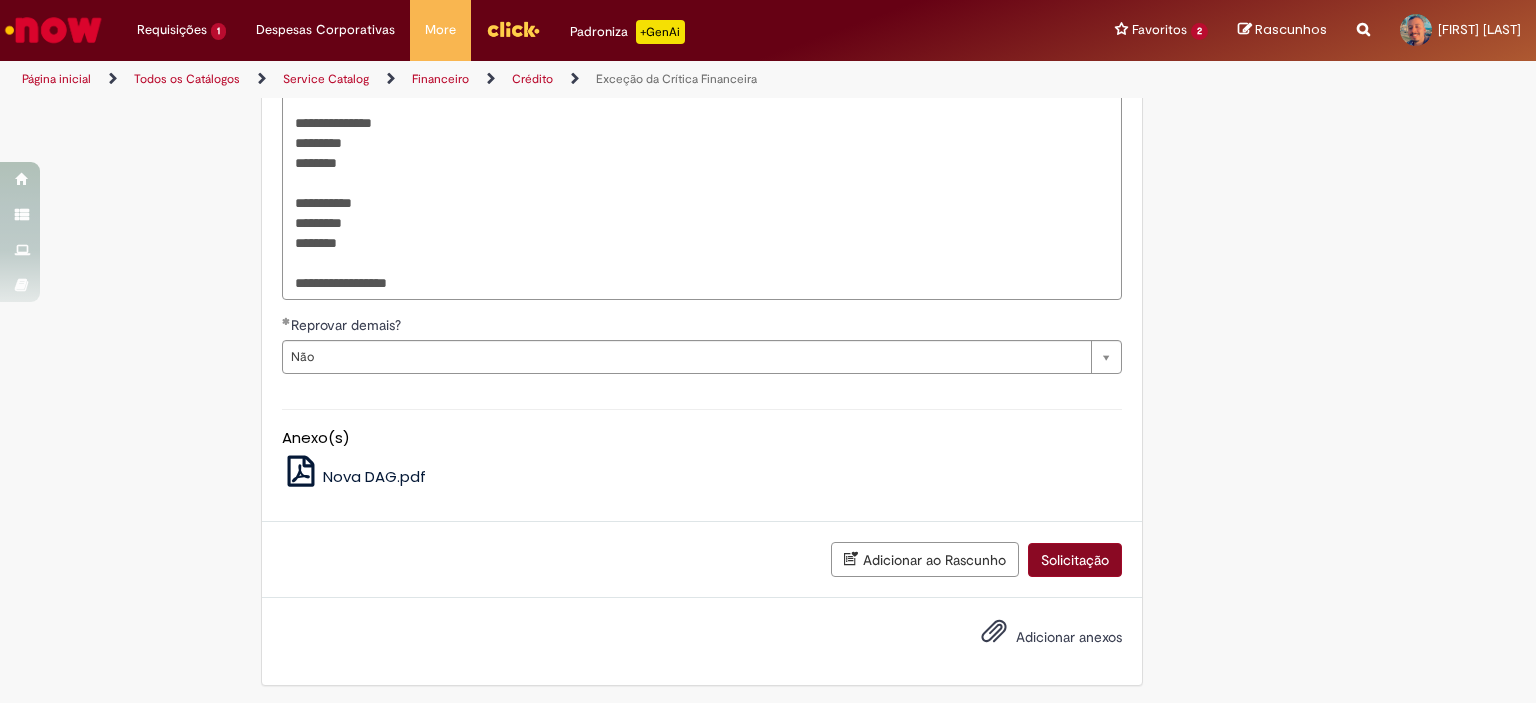 scroll, scrollTop: 931, scrollLeft: 0, axis: vertical 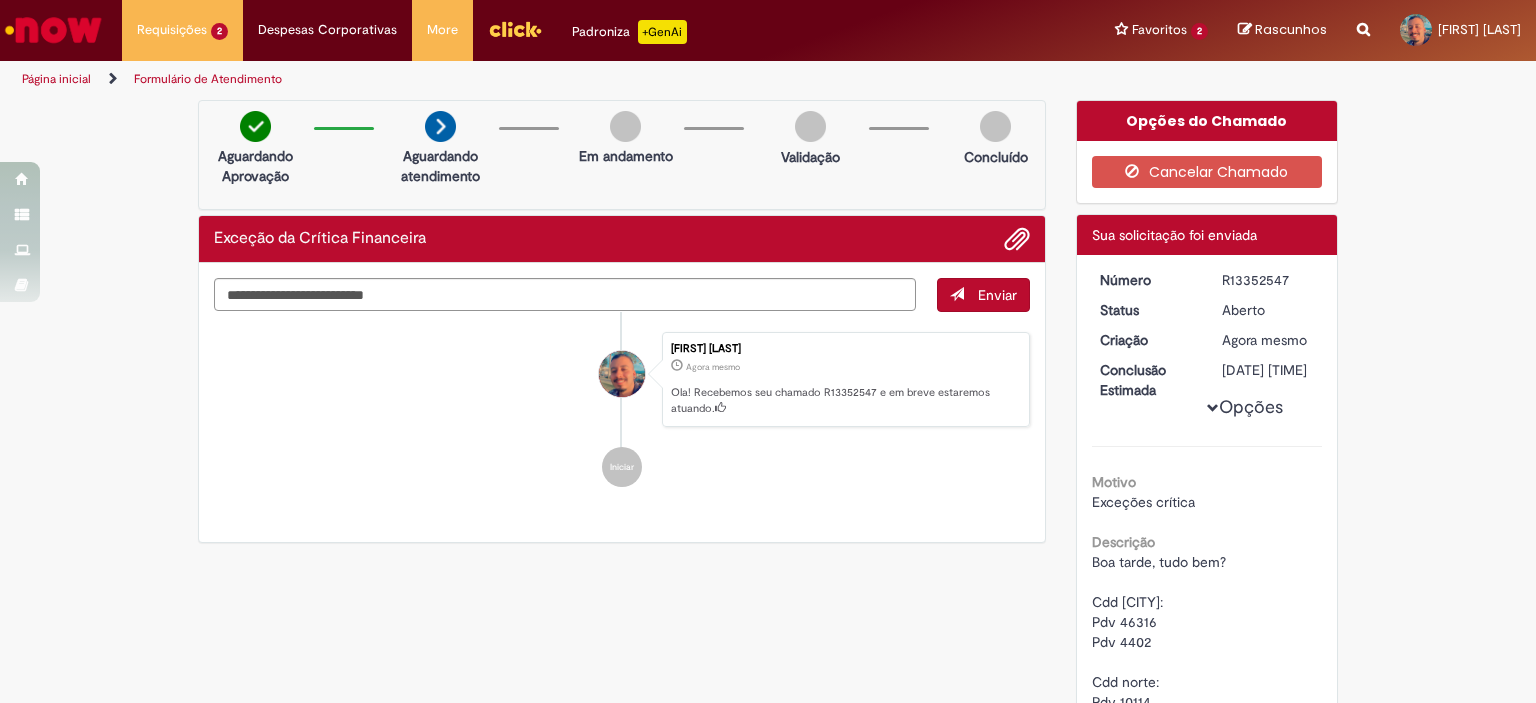 drag, startPoint x: 1210, startPoint y: 279, endPoint x: 1280, endPoint y: 277, distance: 70.028564 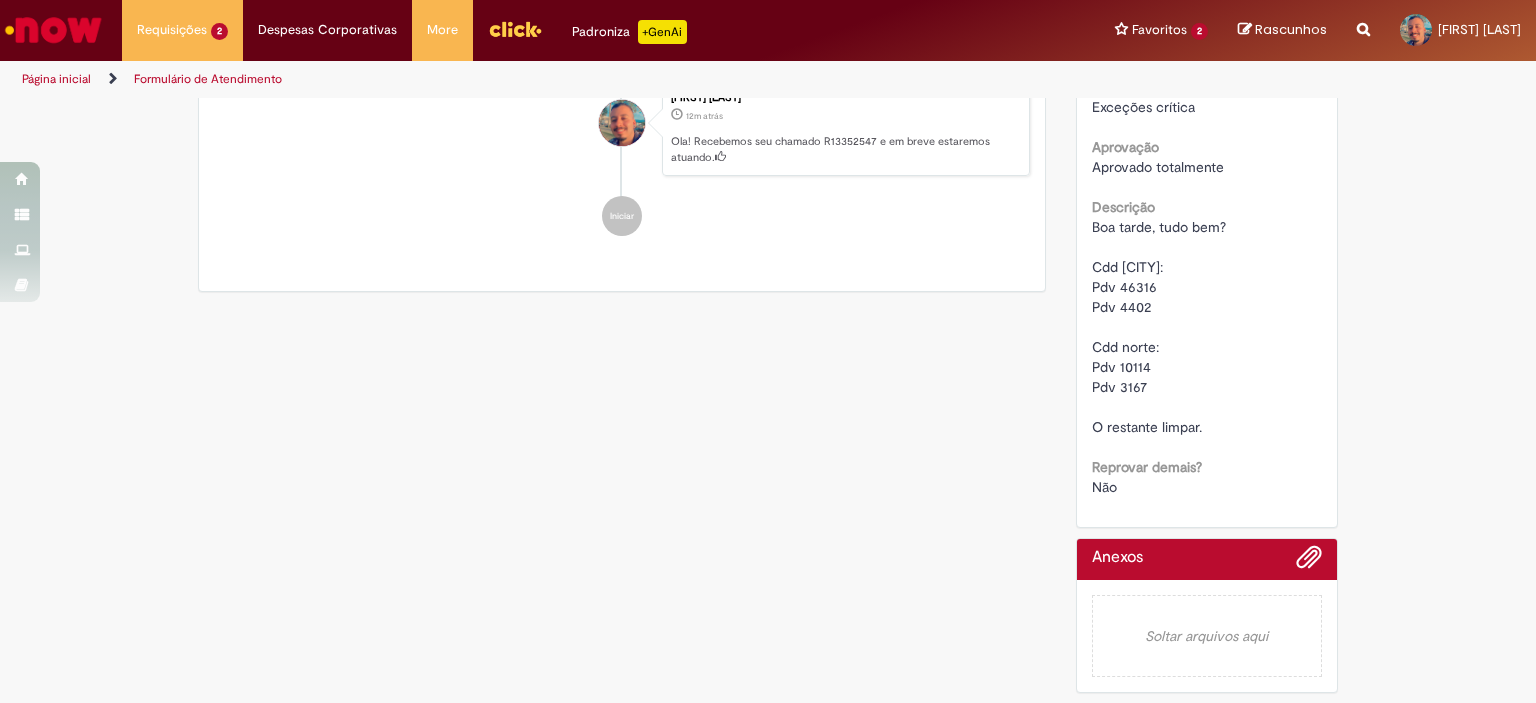 scroll, scrollTop: 0, scrollLeft: 0, axis: both 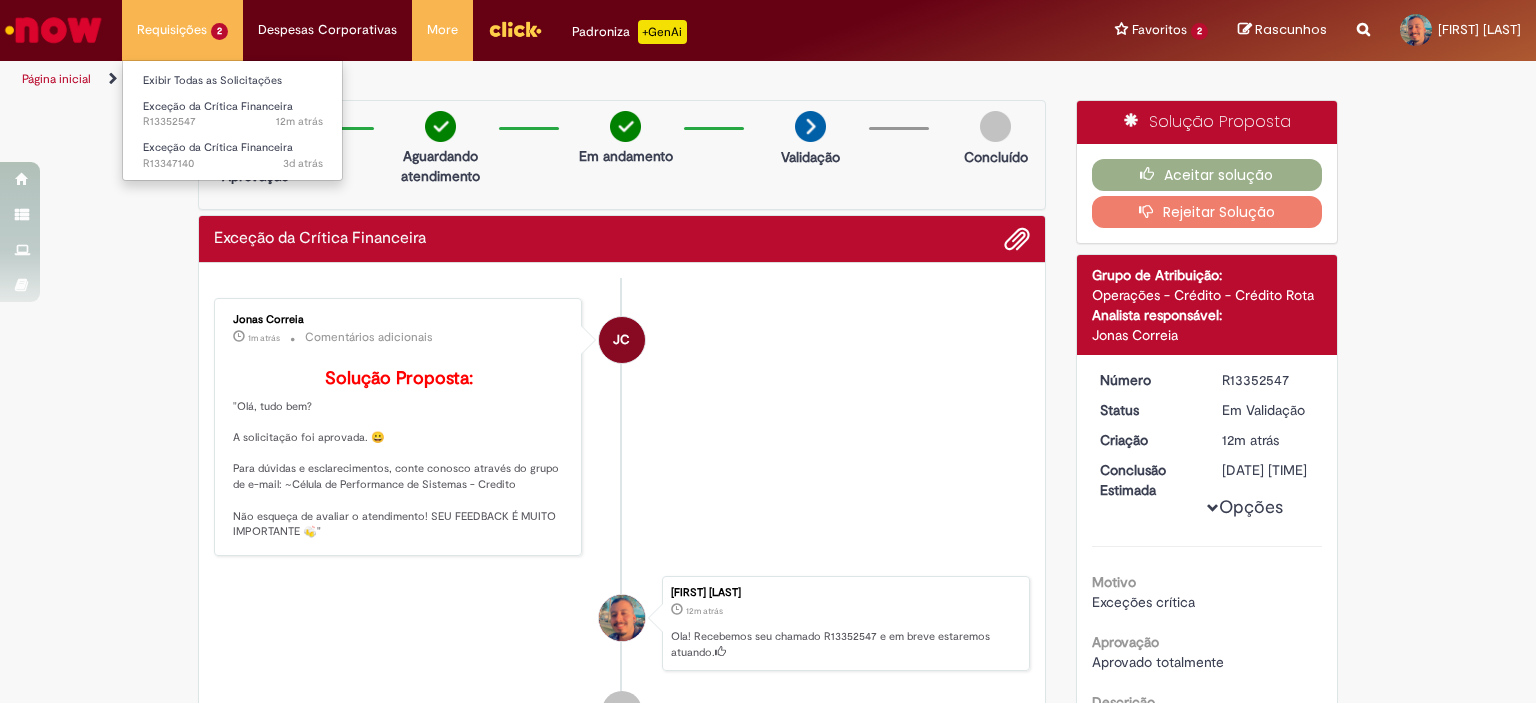 click on "Requisições   2
Exibir Todas as Solicitações
Exceção da Crítica Financeira
12m atrás 12 minutos atrás  R13352547
Exceção da Crítica Financeira
3d atrás 3 dias atrás  R13347140" at bounding box center [182, 30] 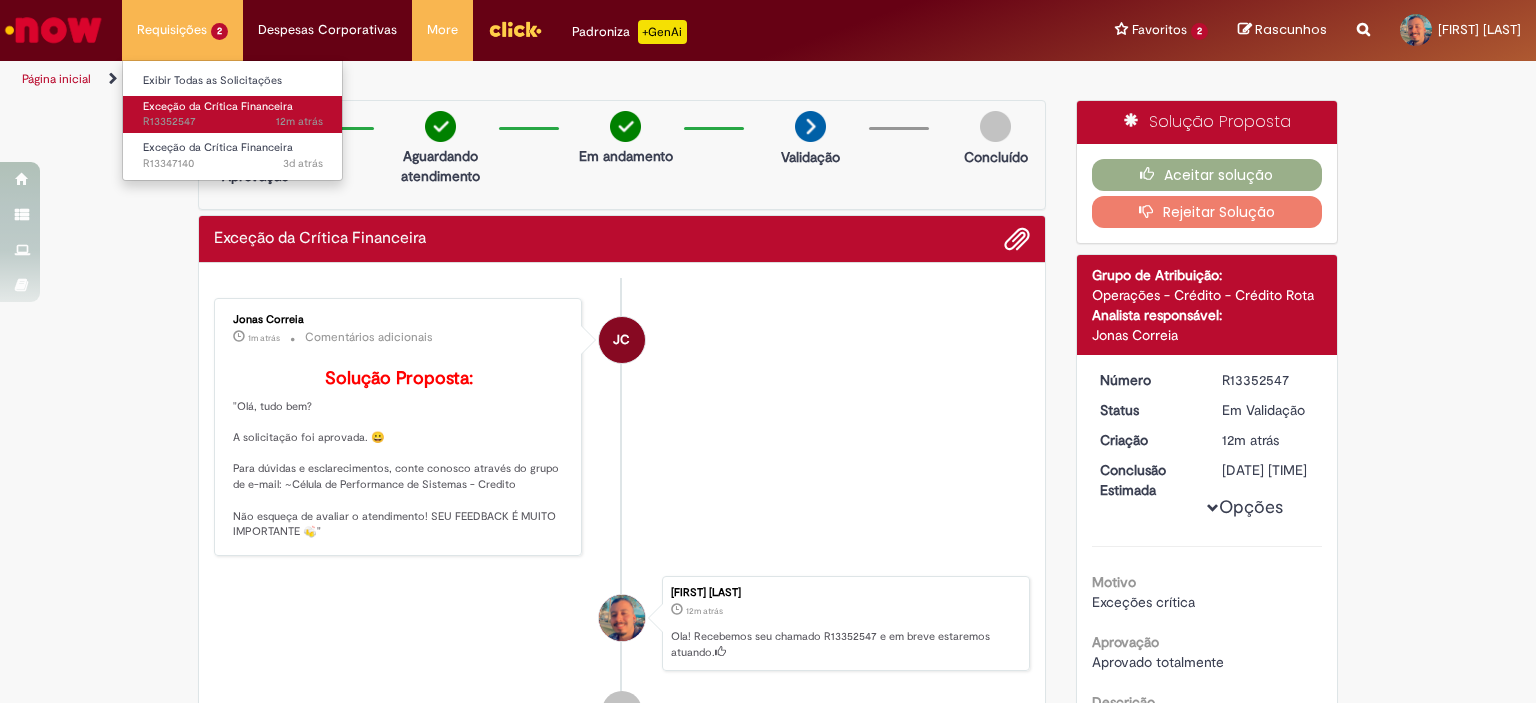 click on "12m atrás 12 minutos atrás  R13352547" at bounding box center (233, 122) 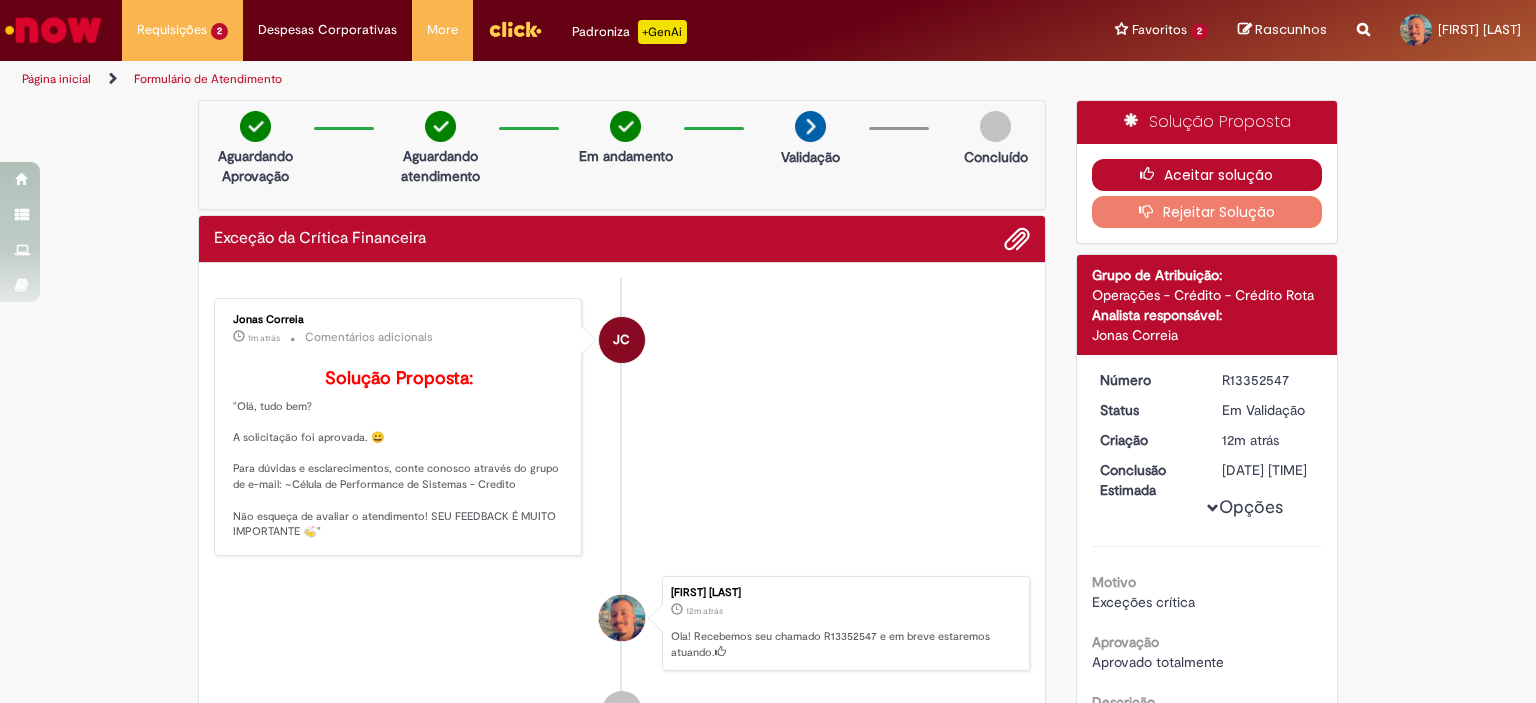 click on "Aceitar solução" at bounding box center [1207, 175] 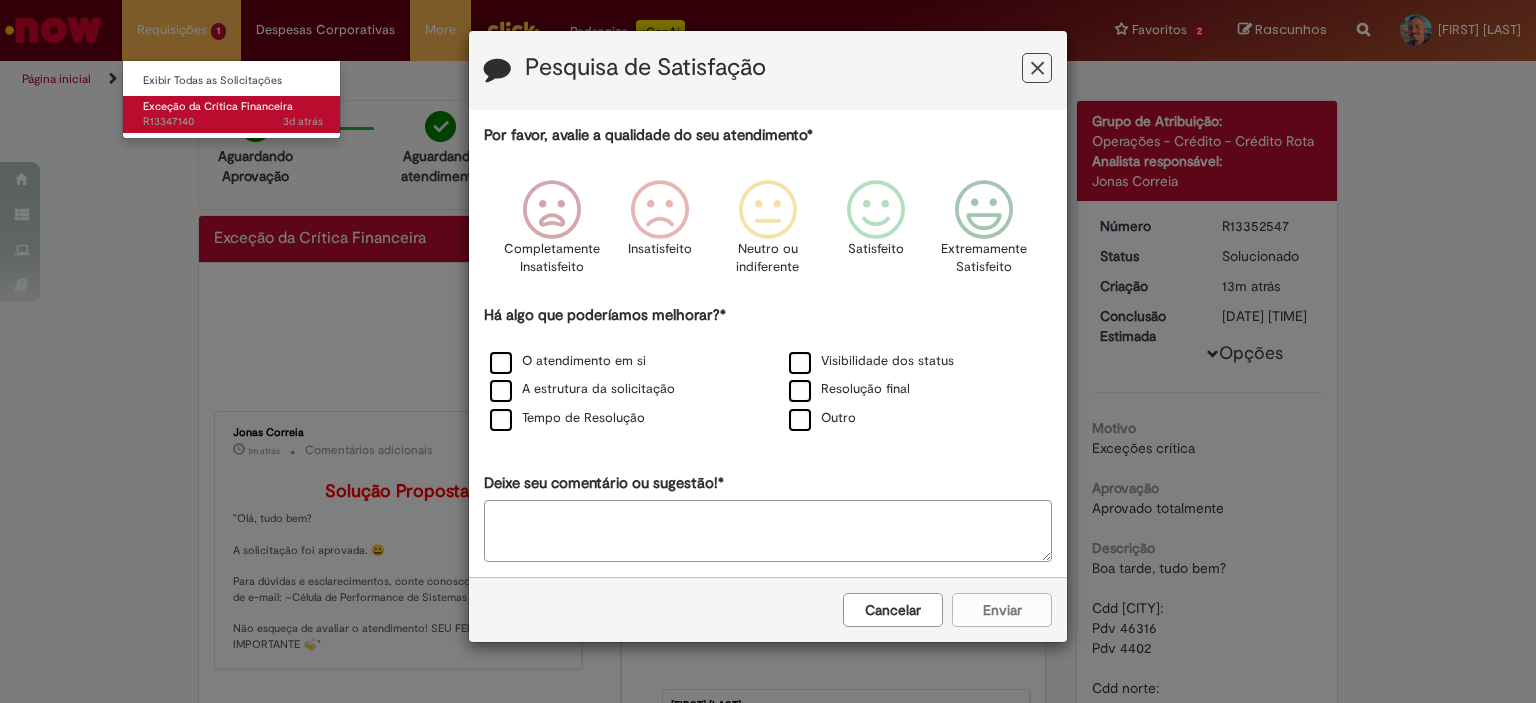 click on "3d atrás 3 dias atrás  R13347140" at bounding box center (233, 122) 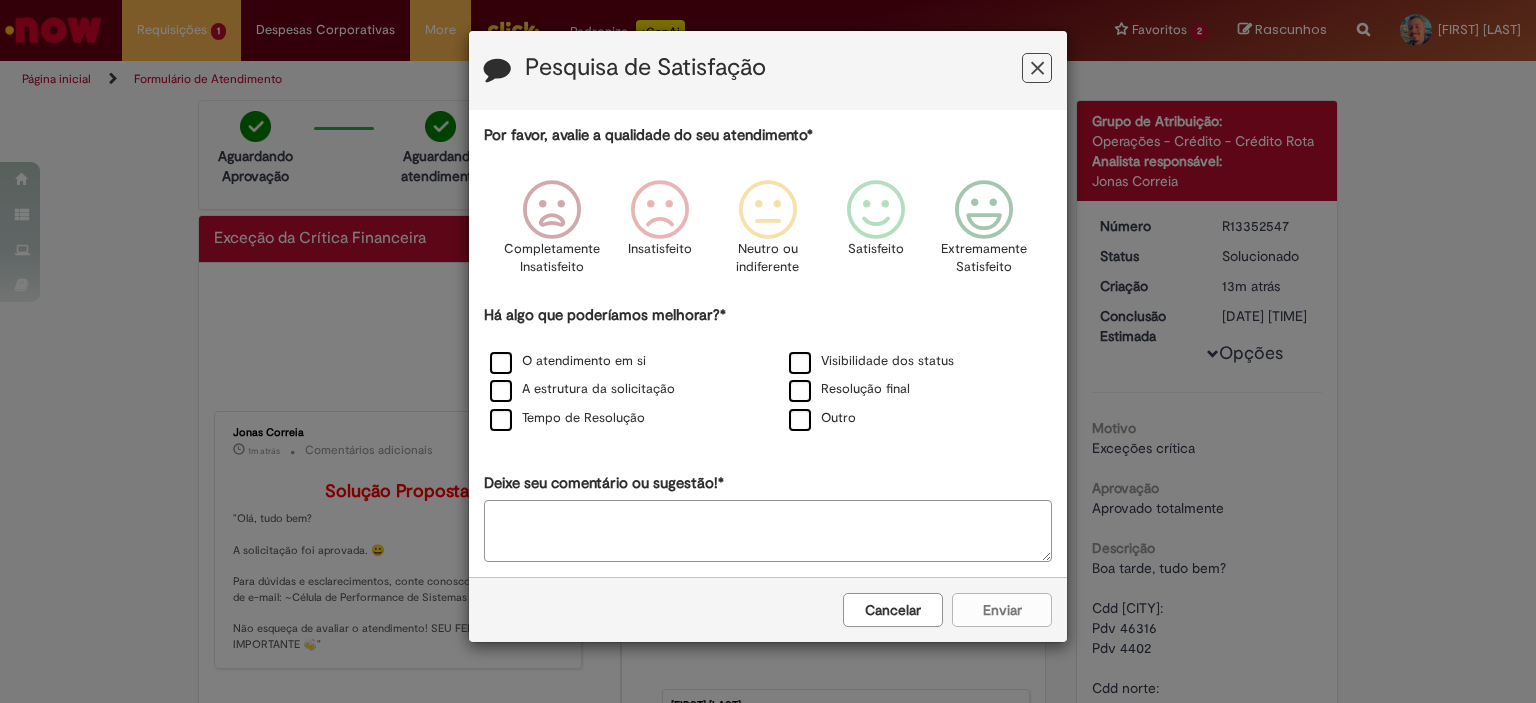 click at bounding box center [1037, 68] 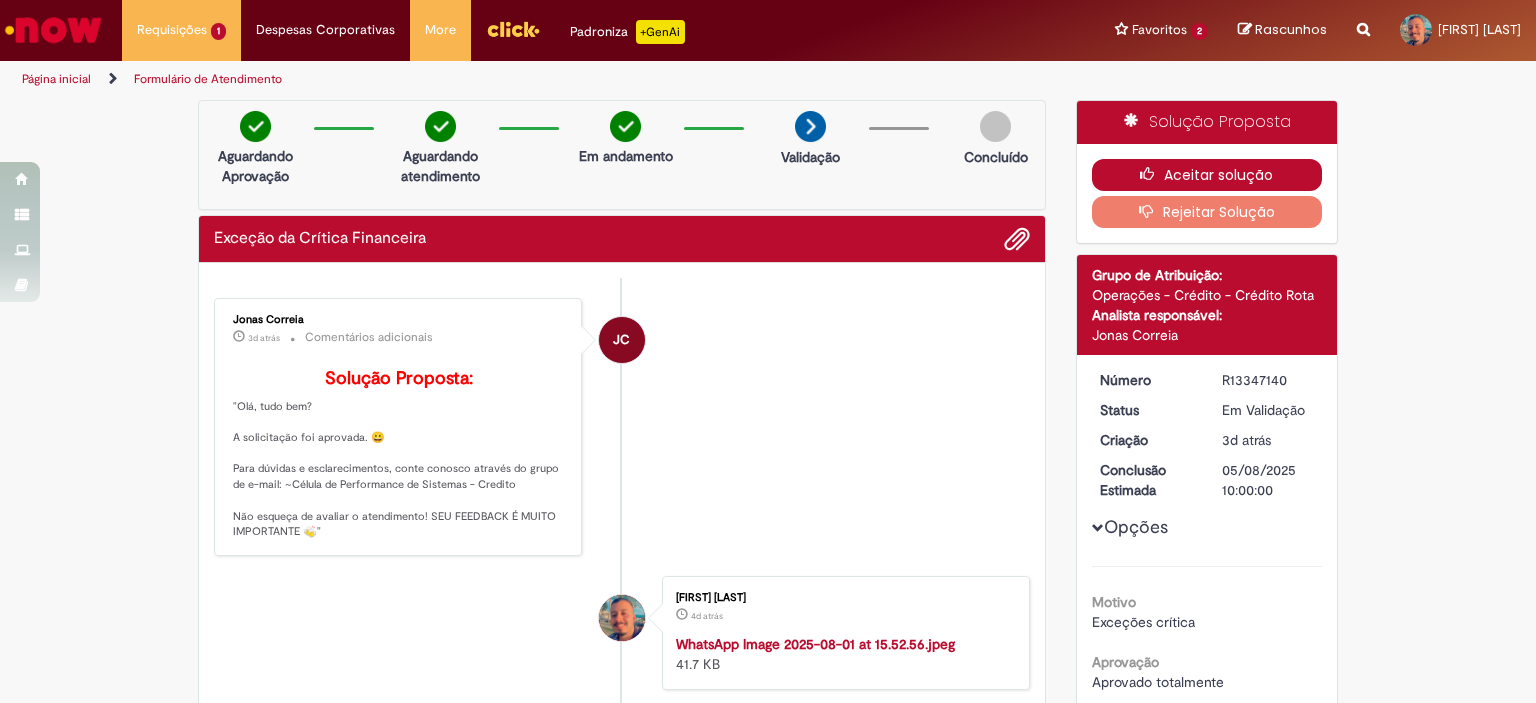 click on "Aceitar solução" at bounding box center (1207, 175) 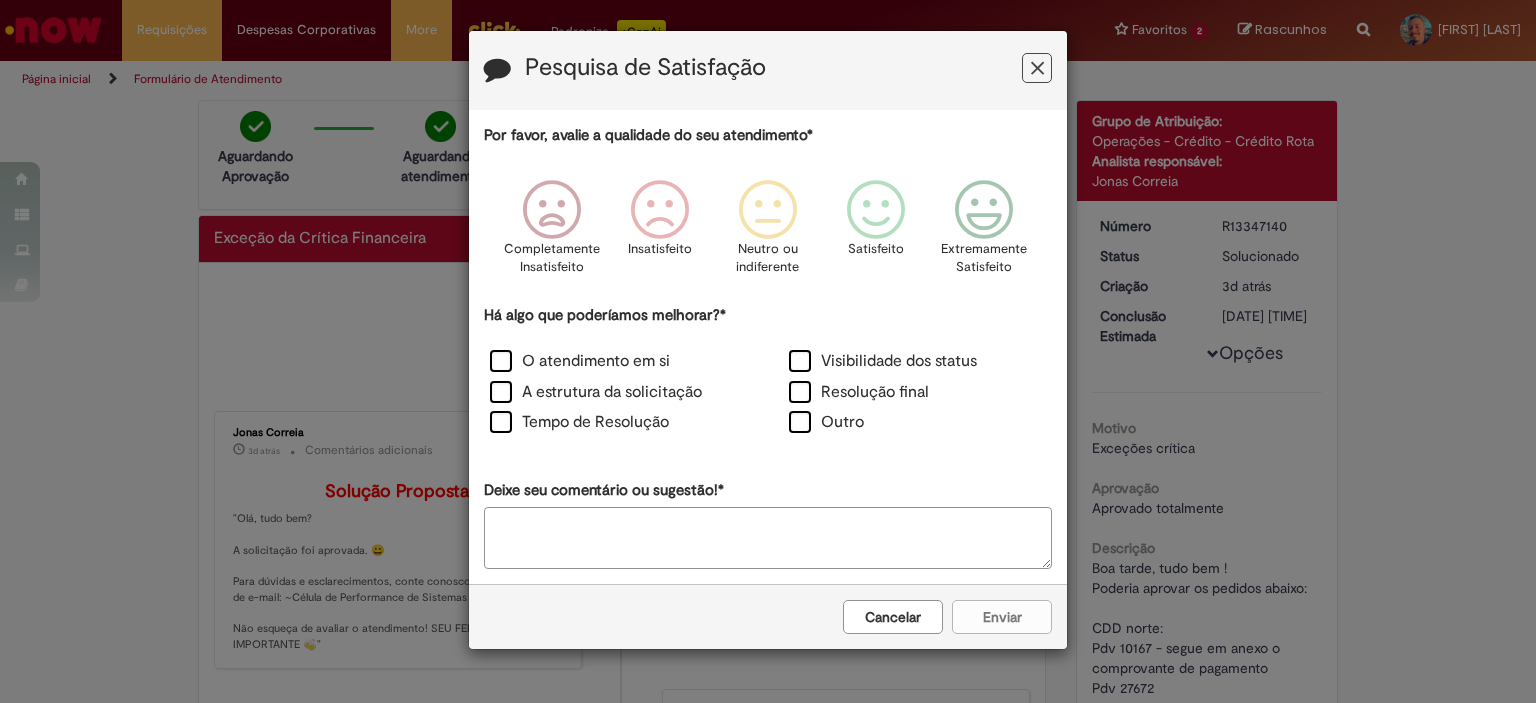 click at bounding box center [1037, 68] 